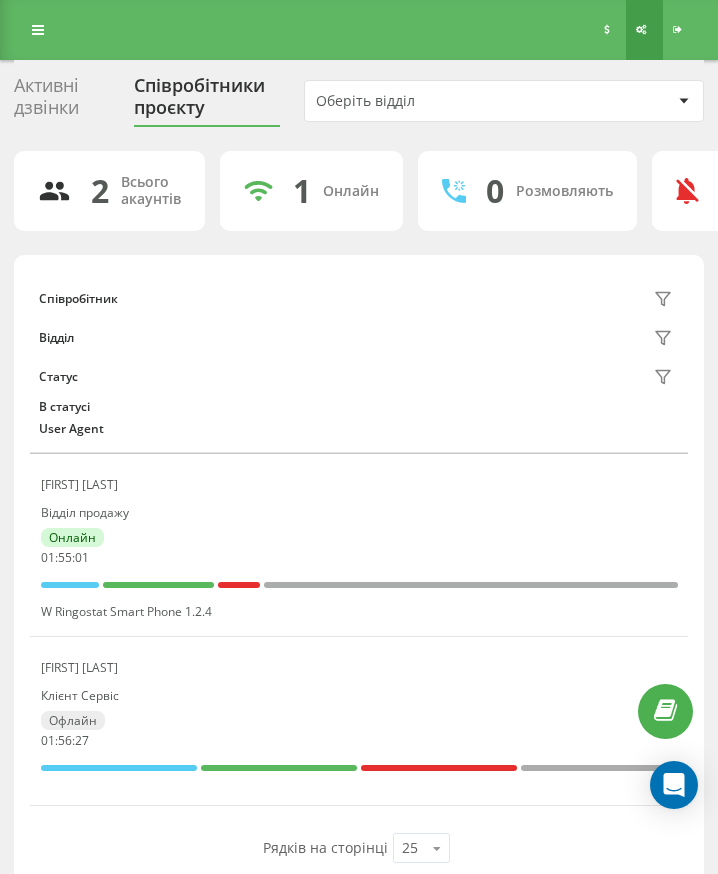 scroll, scrollTop: 0, scrollLeft: 0, axis: both 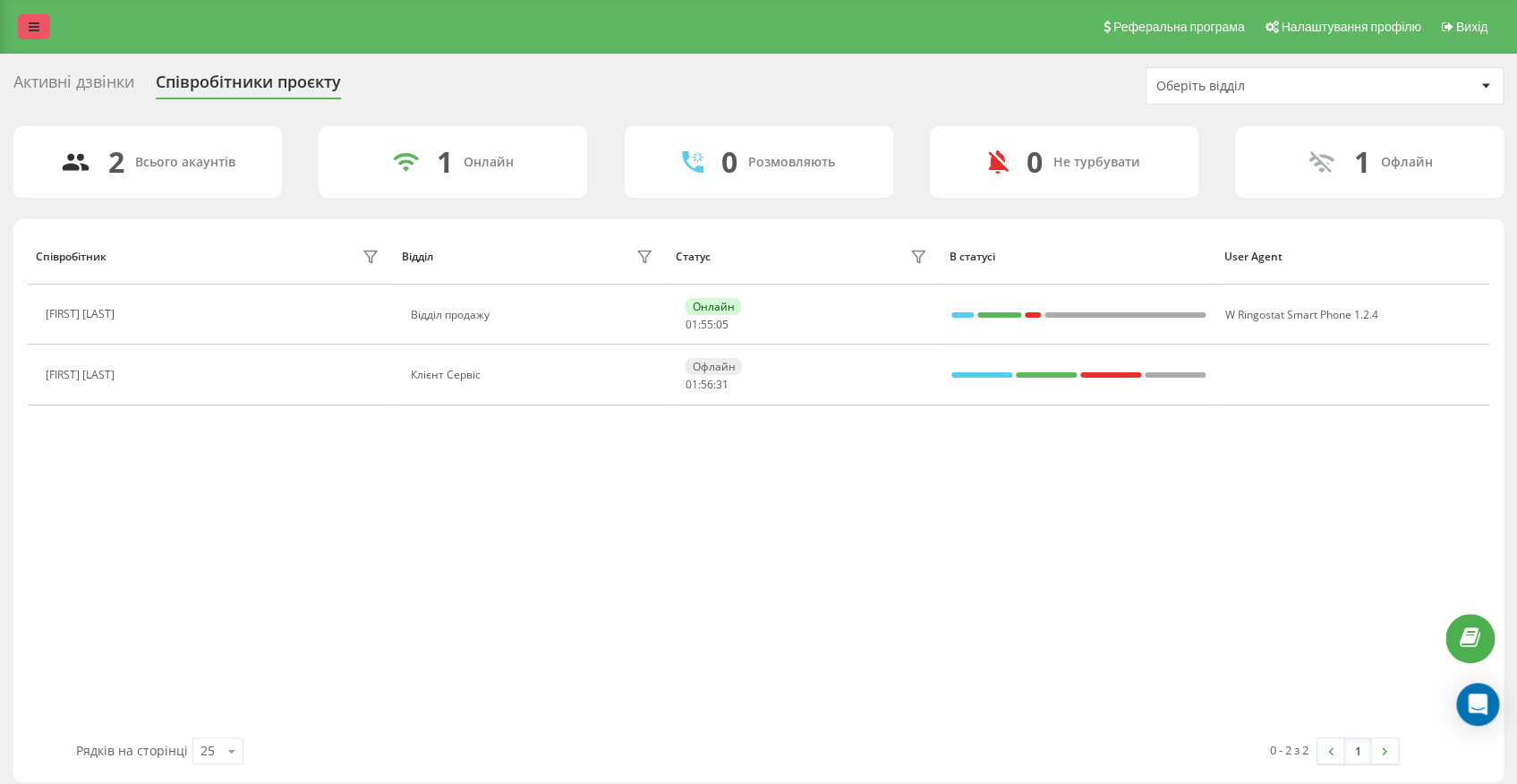 click at bounding box center [34, 27] 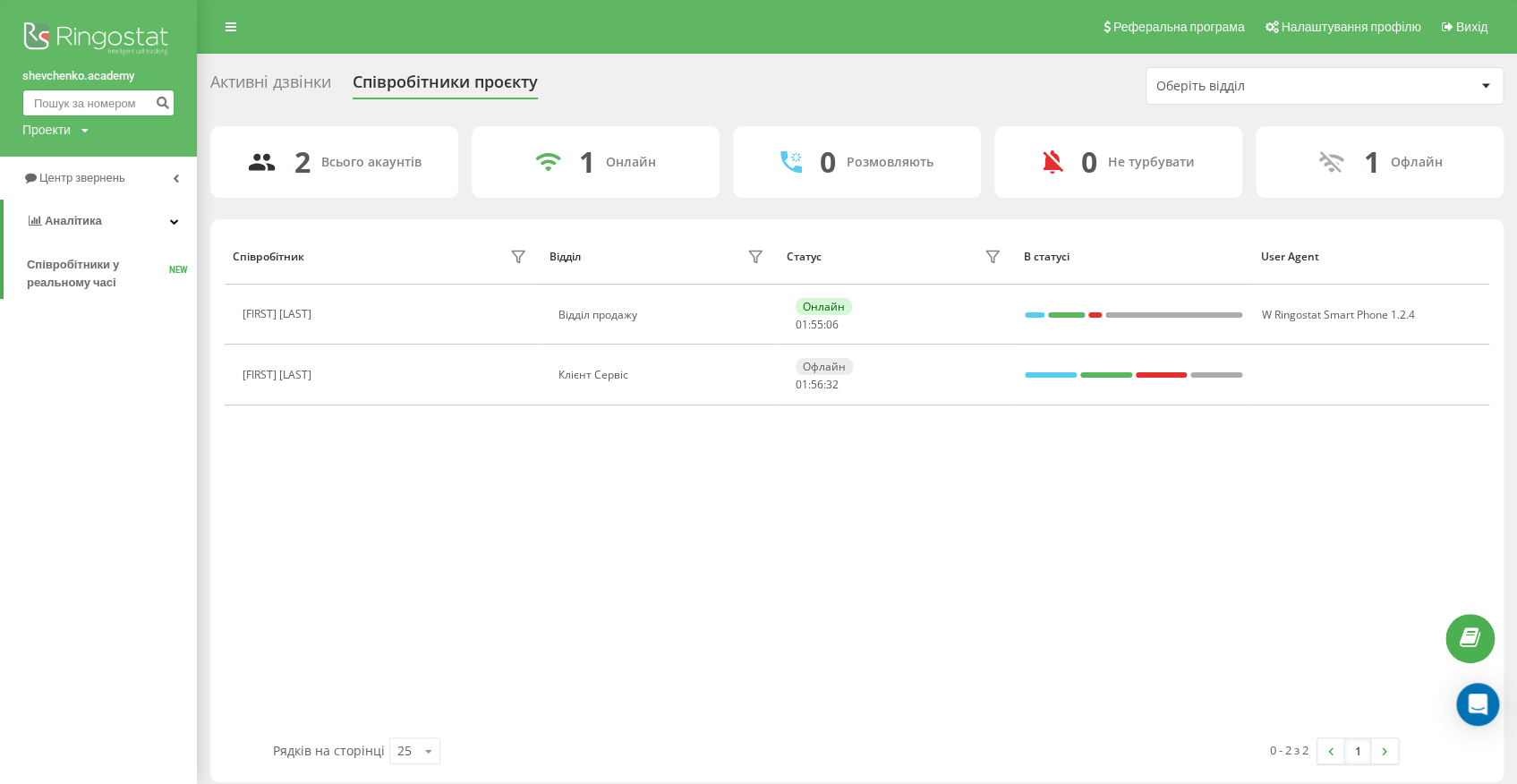 click at bounding box center [98, 103] 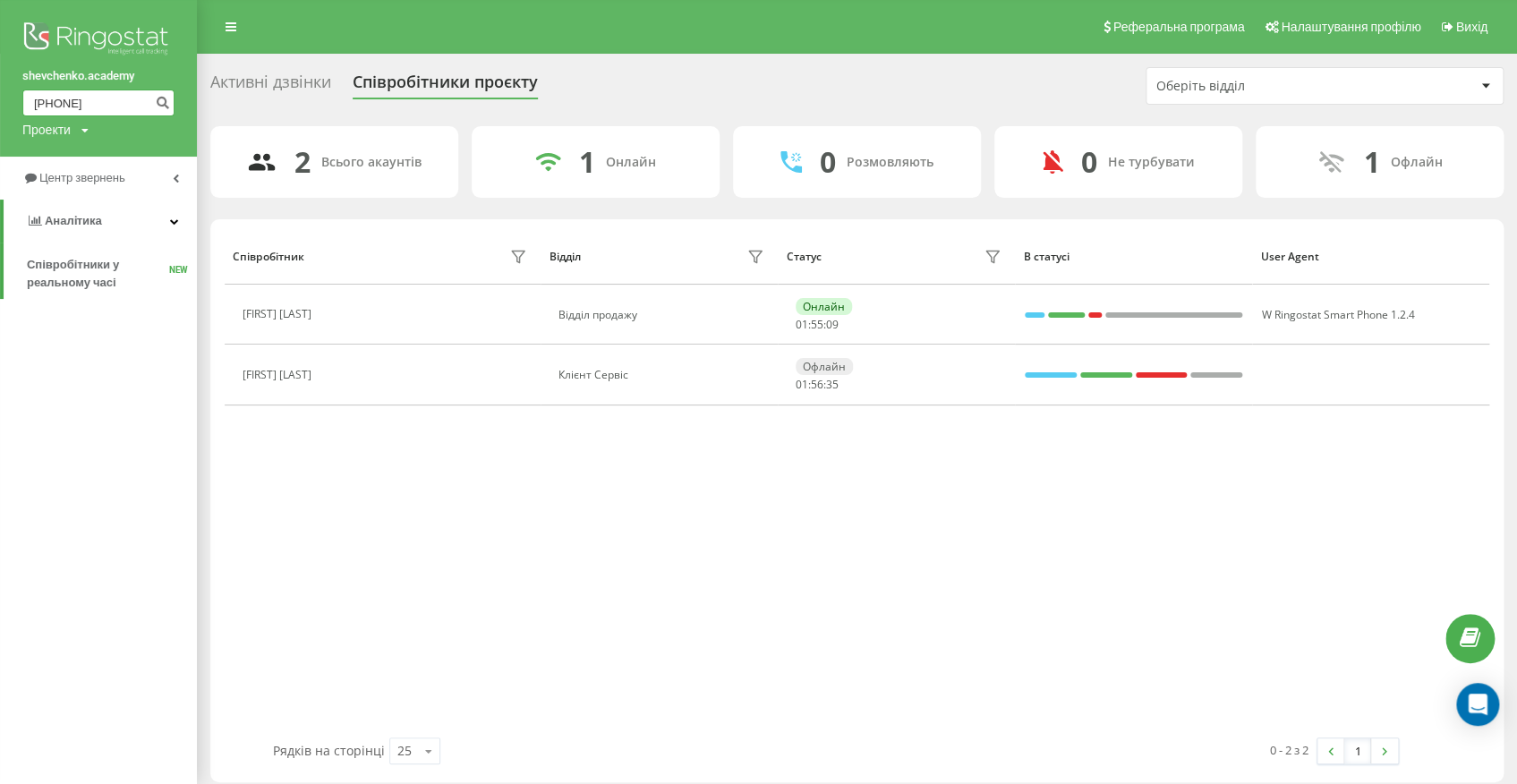 type on "380671300723" 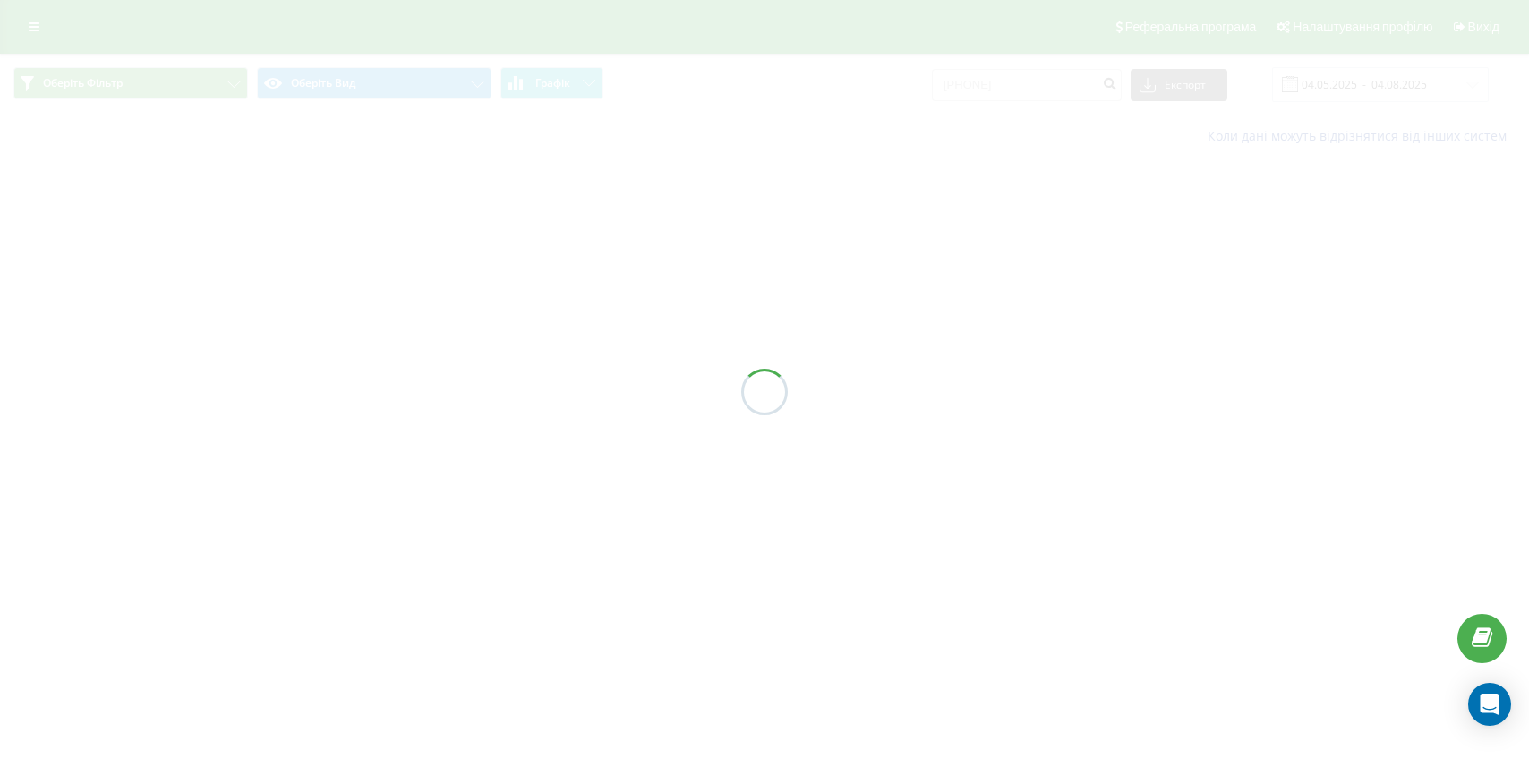 scroll, scrollTop: 0, scrollLeft: 0, axis: both 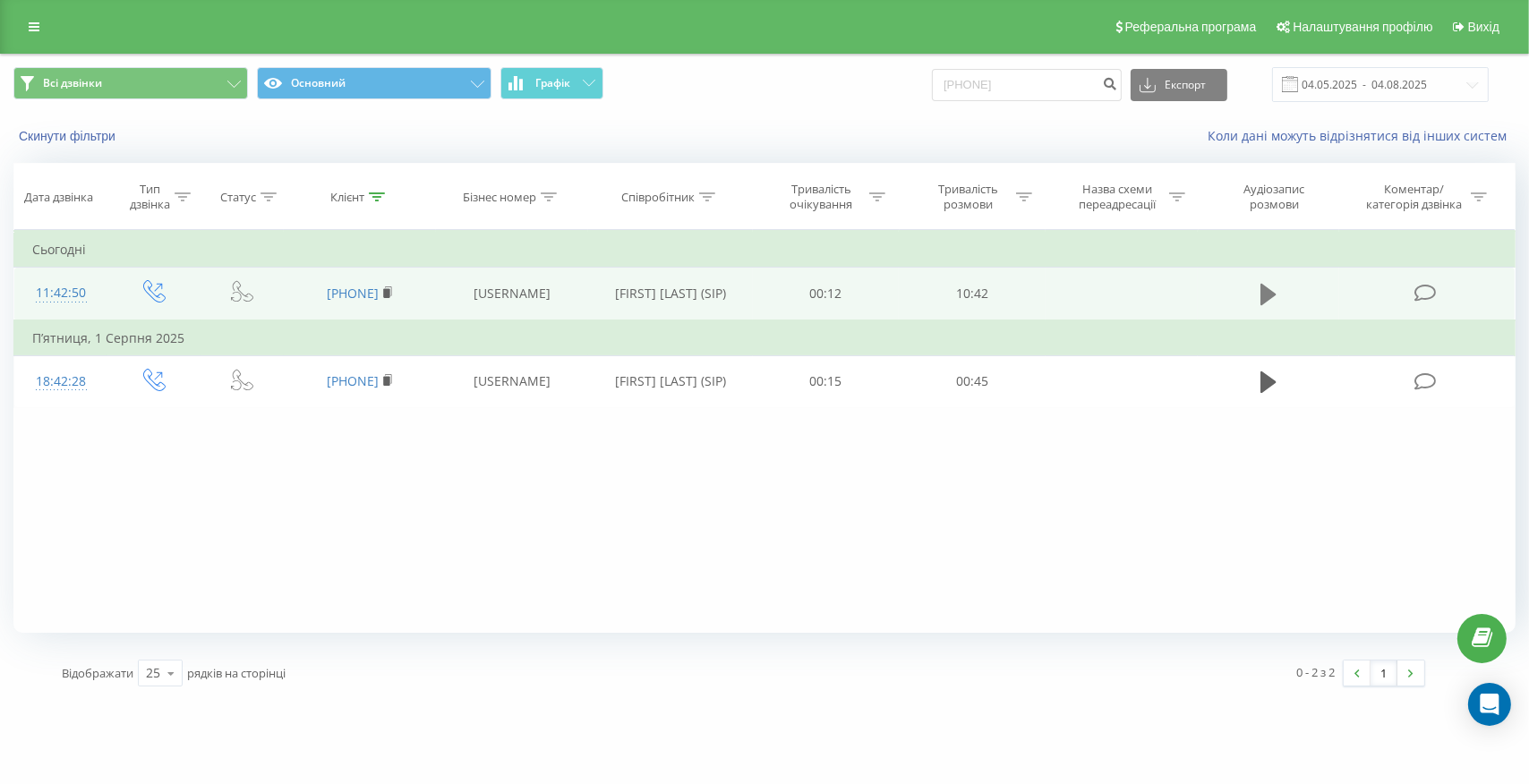 click 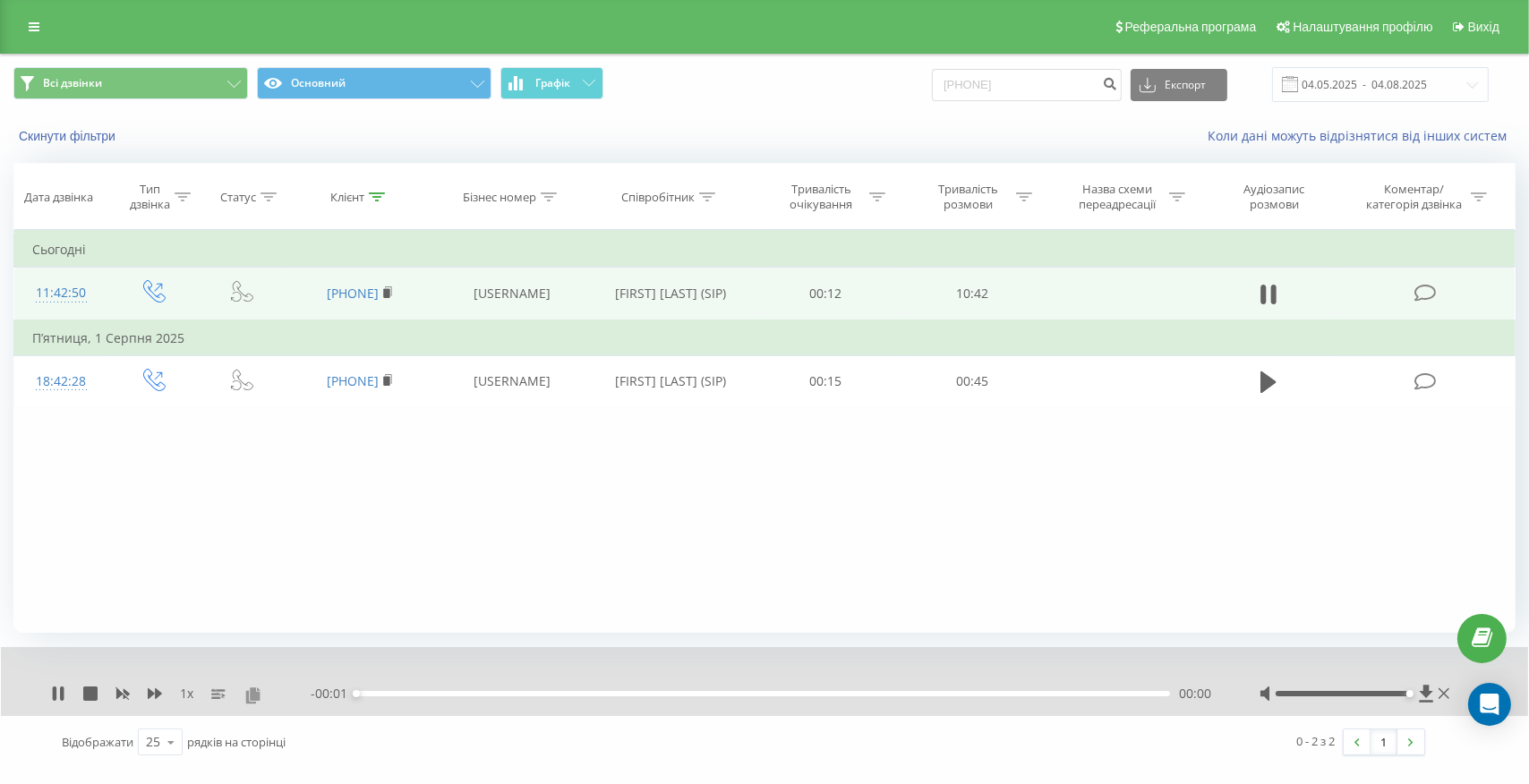 click at bounding box center (252, 695) 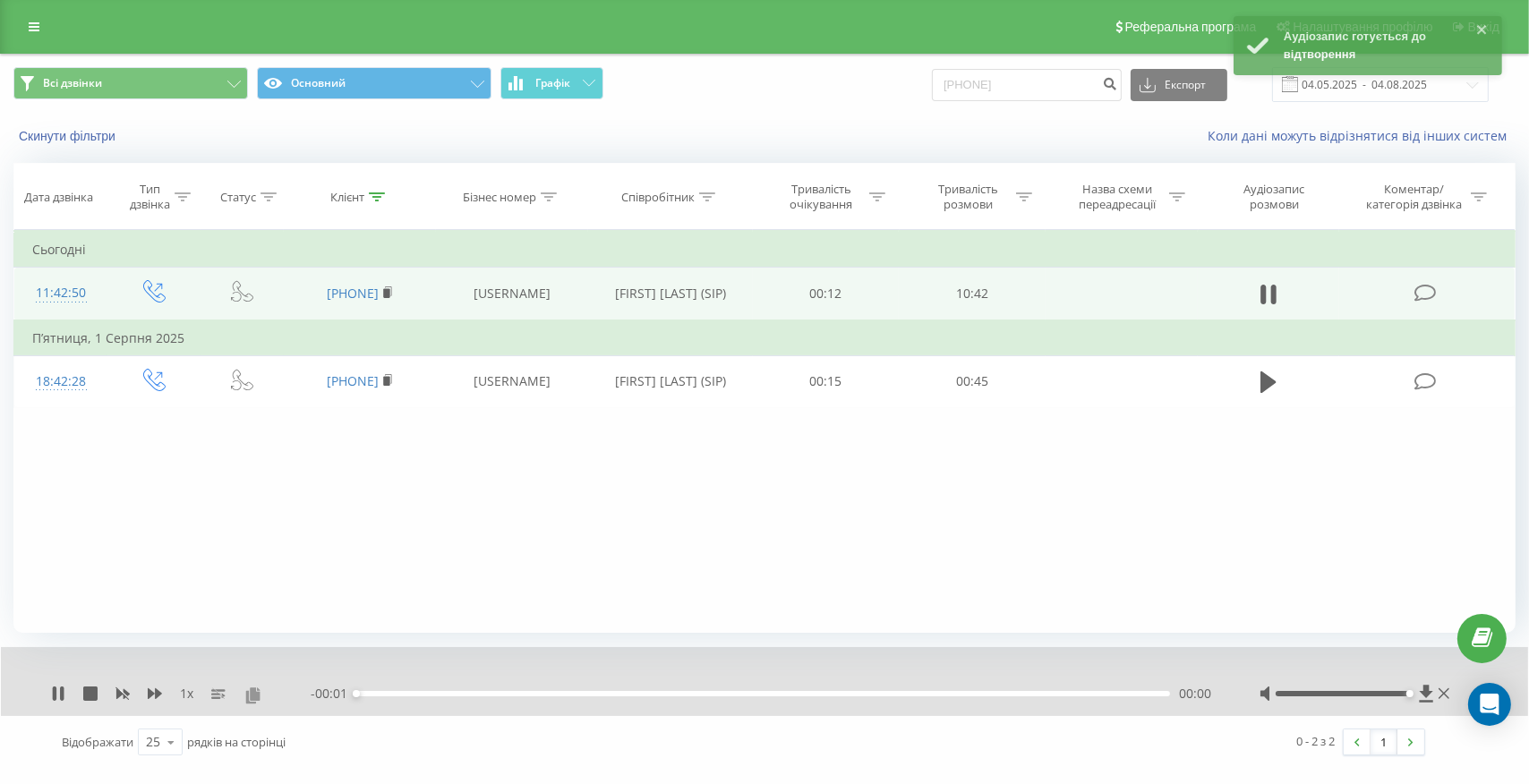 click at bounding box center (252, 695) 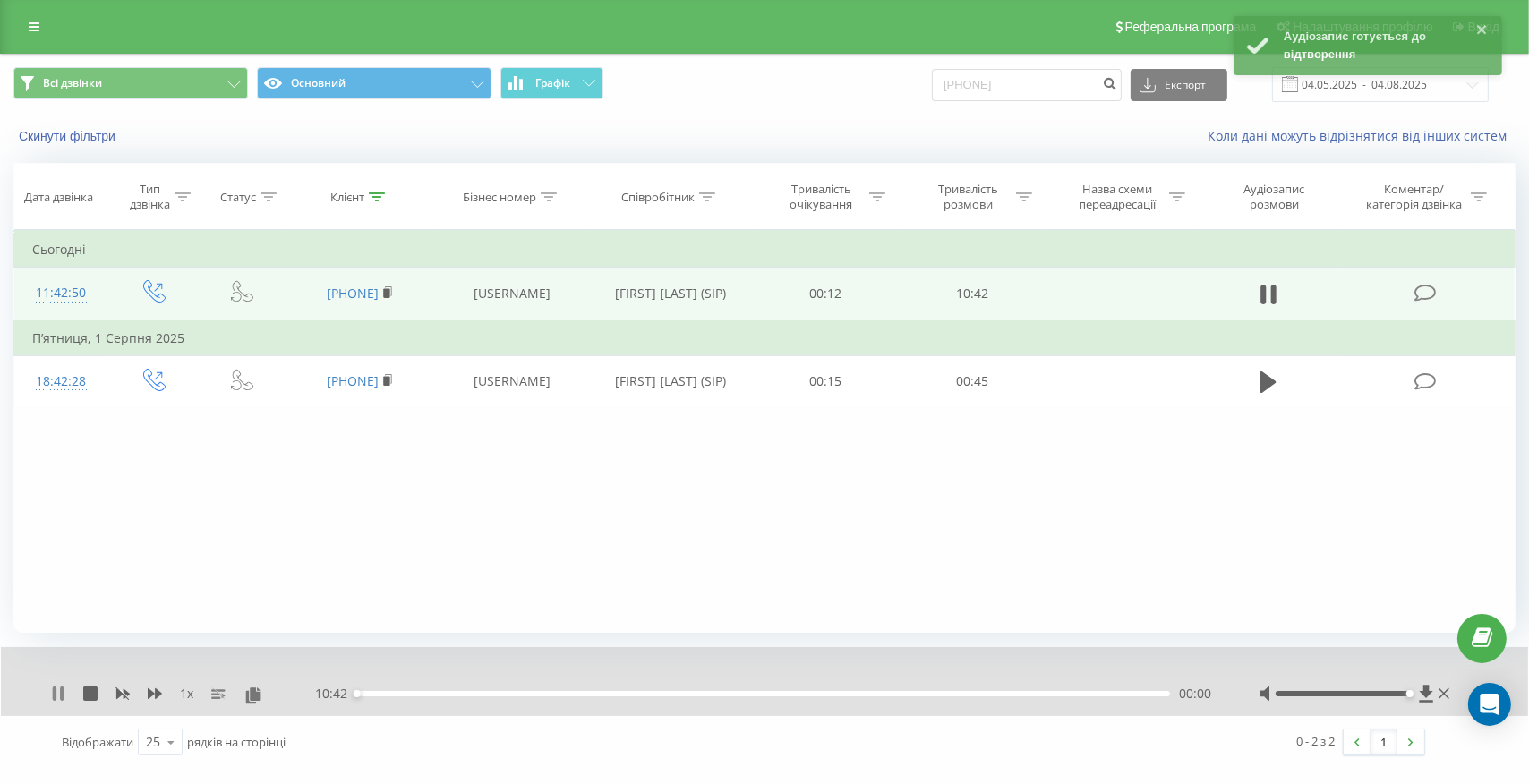 click 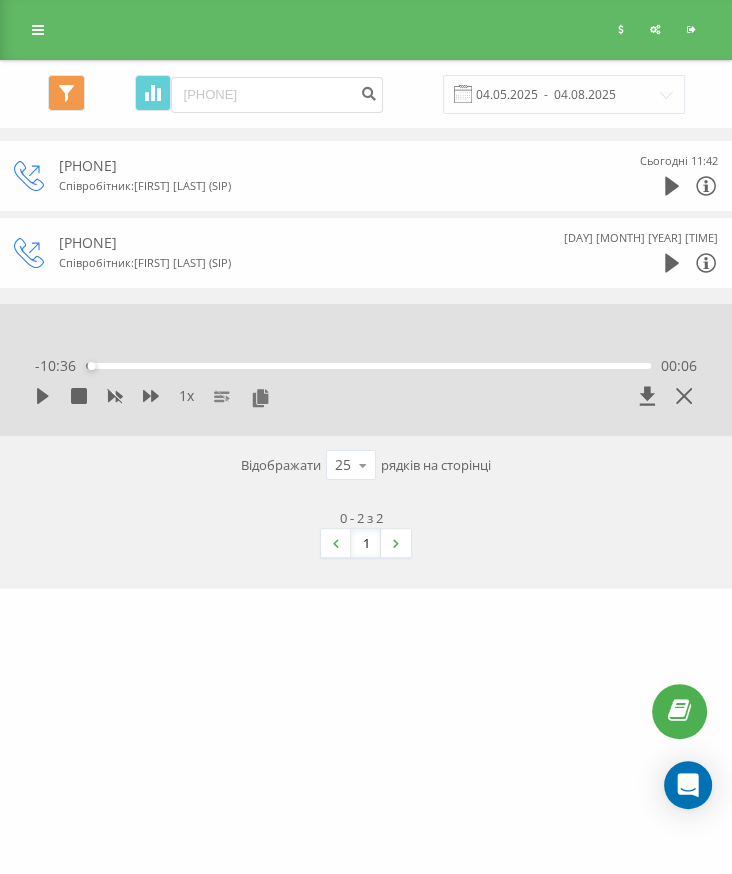click on "1 x" at bounding box center [300, 396] 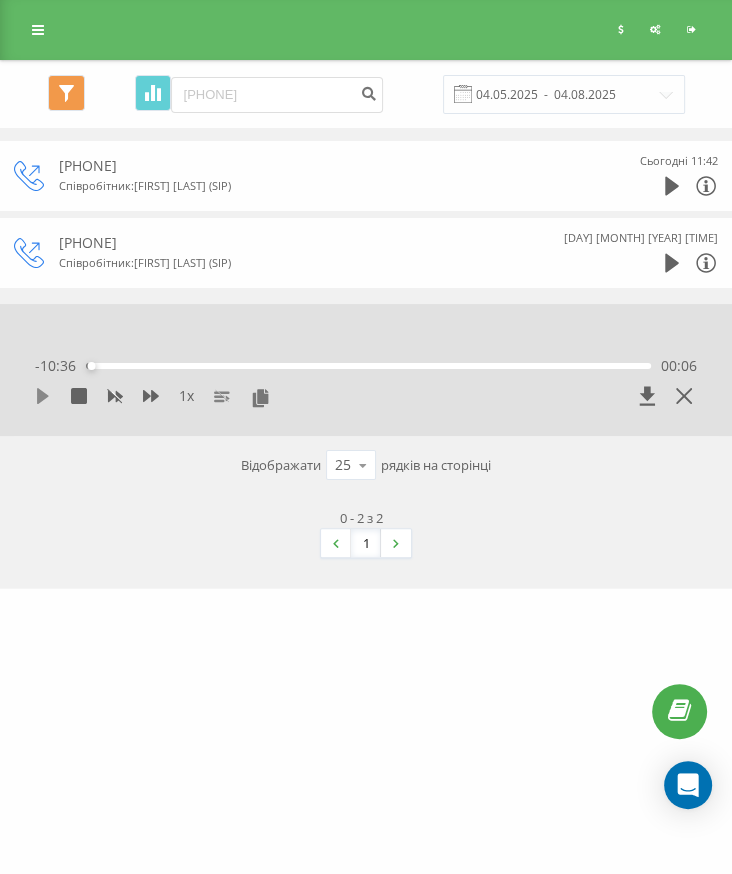 click 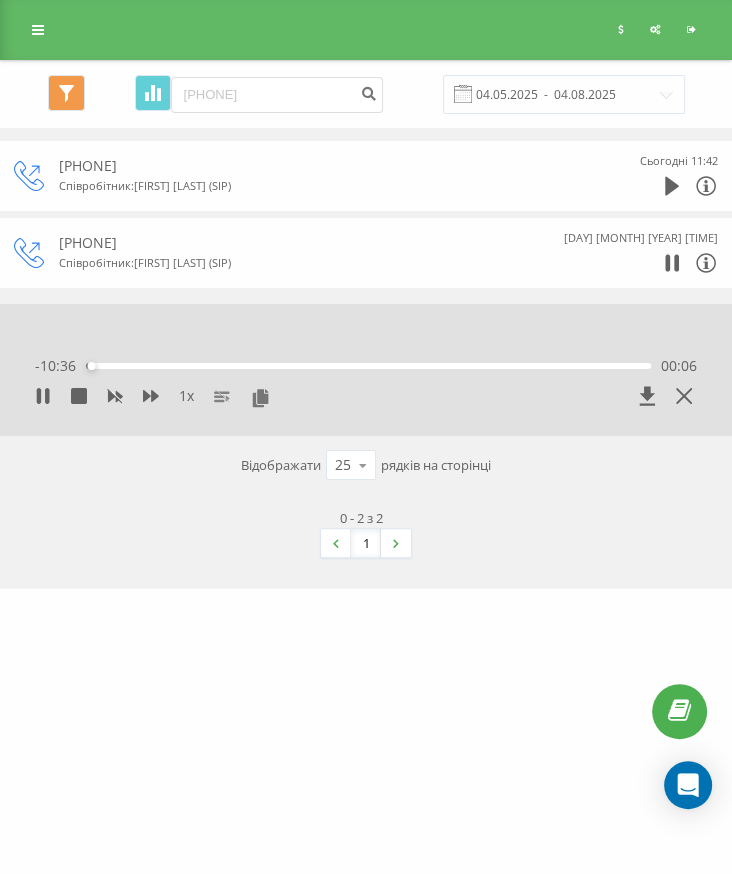click 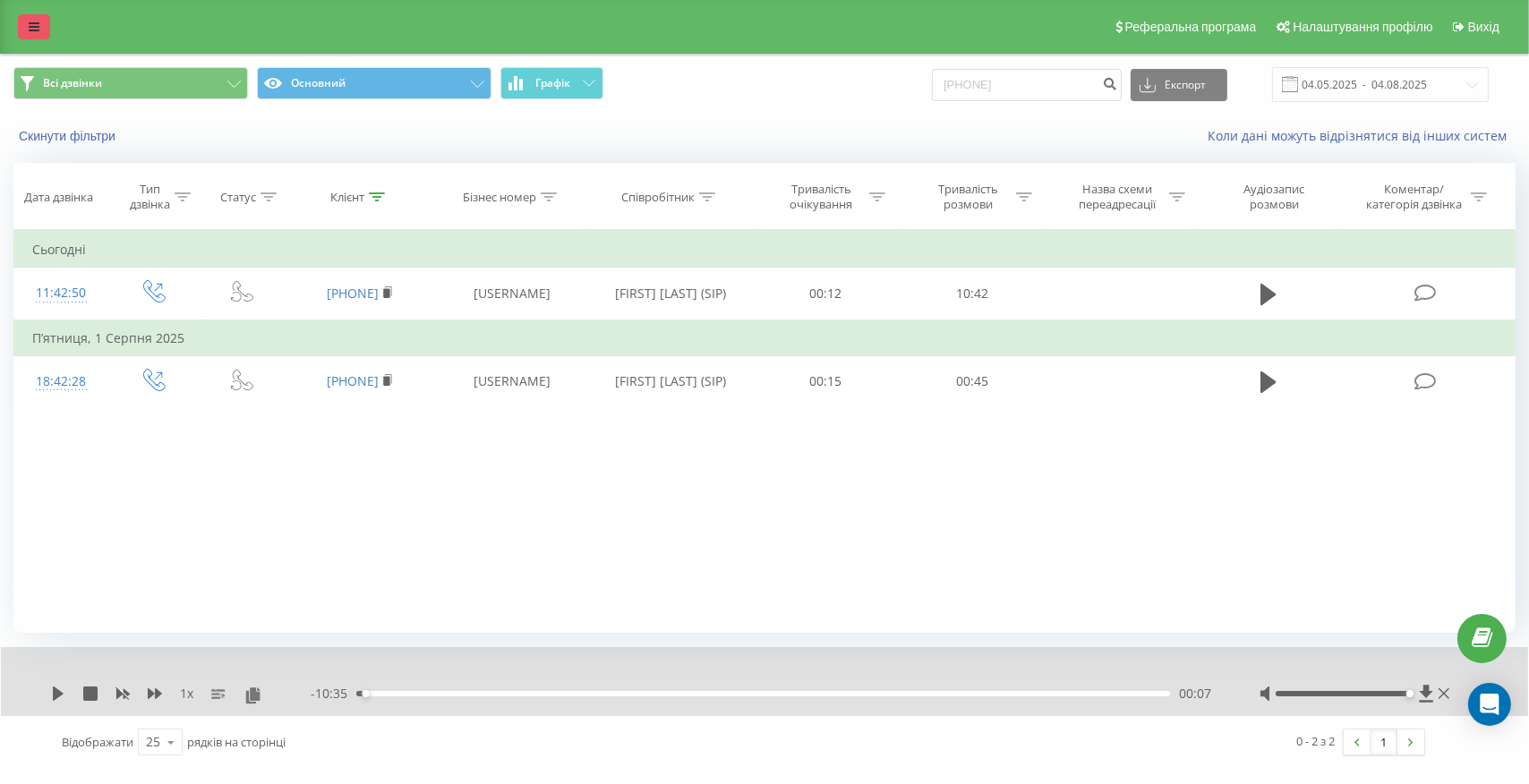 click on "Реферальна програма Налаштування профілю Вихід" at bounding box center (764, 27) 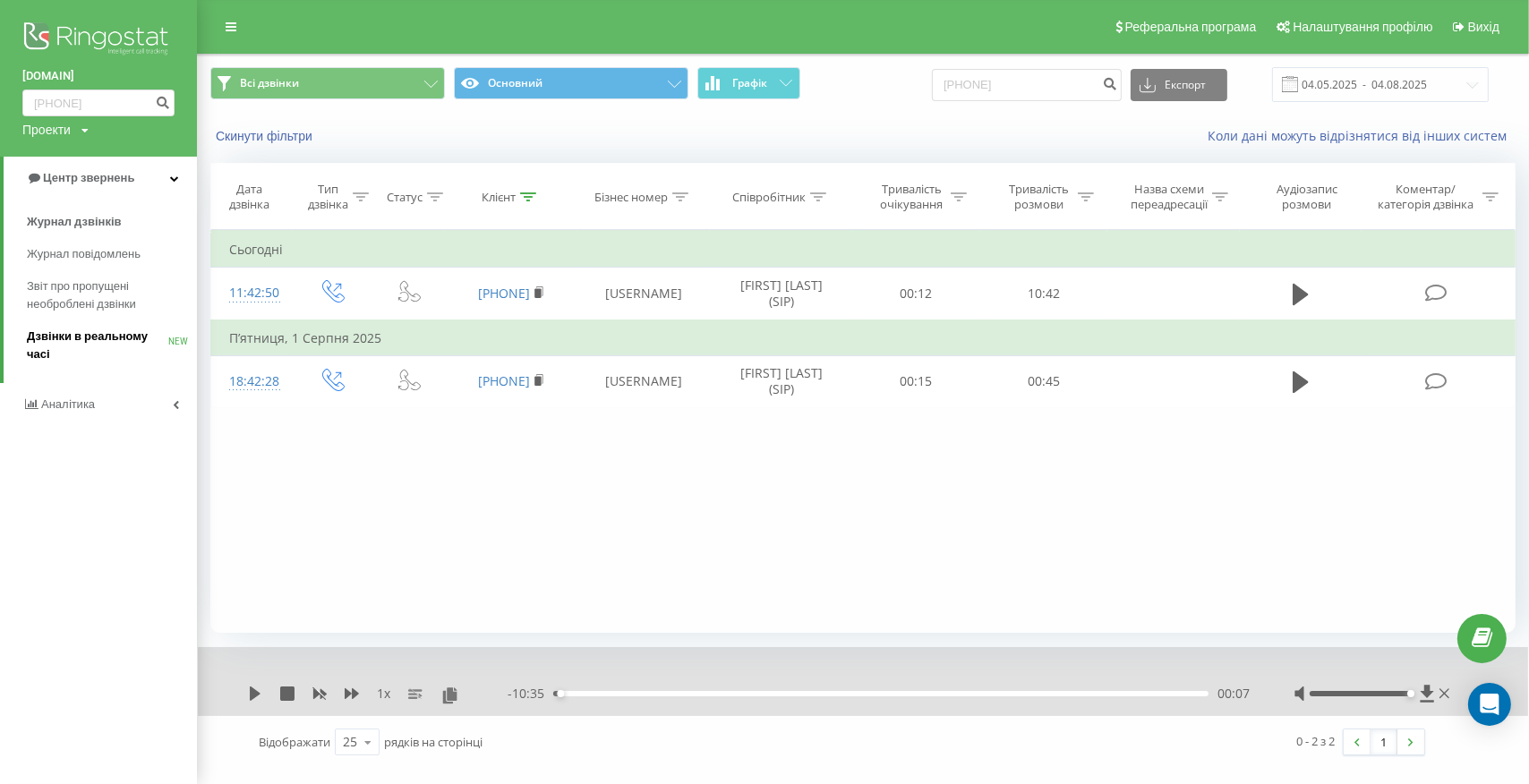 click on "Дзвінки в реальному часі" at bounding box center (98, 345) 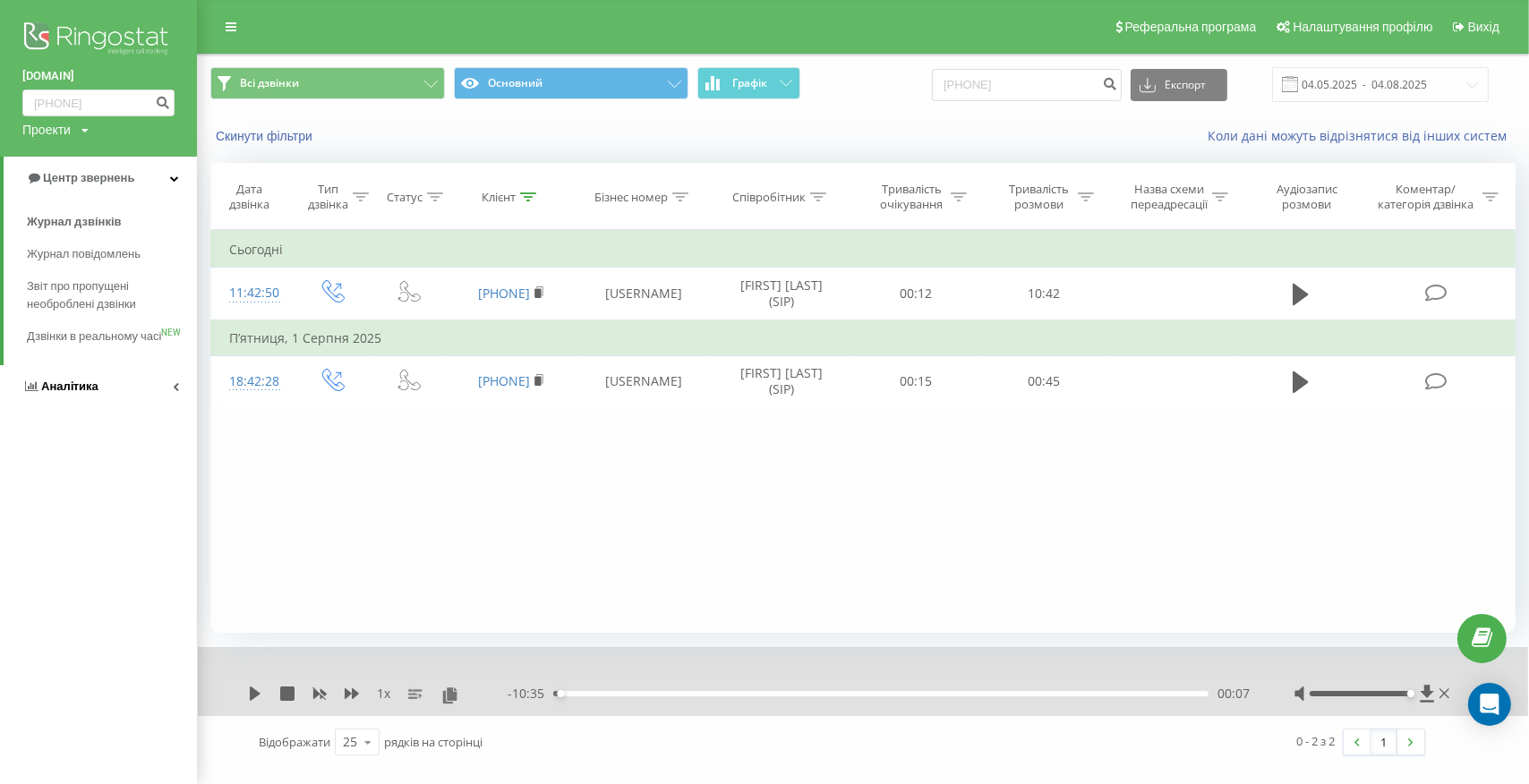 click on "Аналiтика" at bounding box center [70, 386] 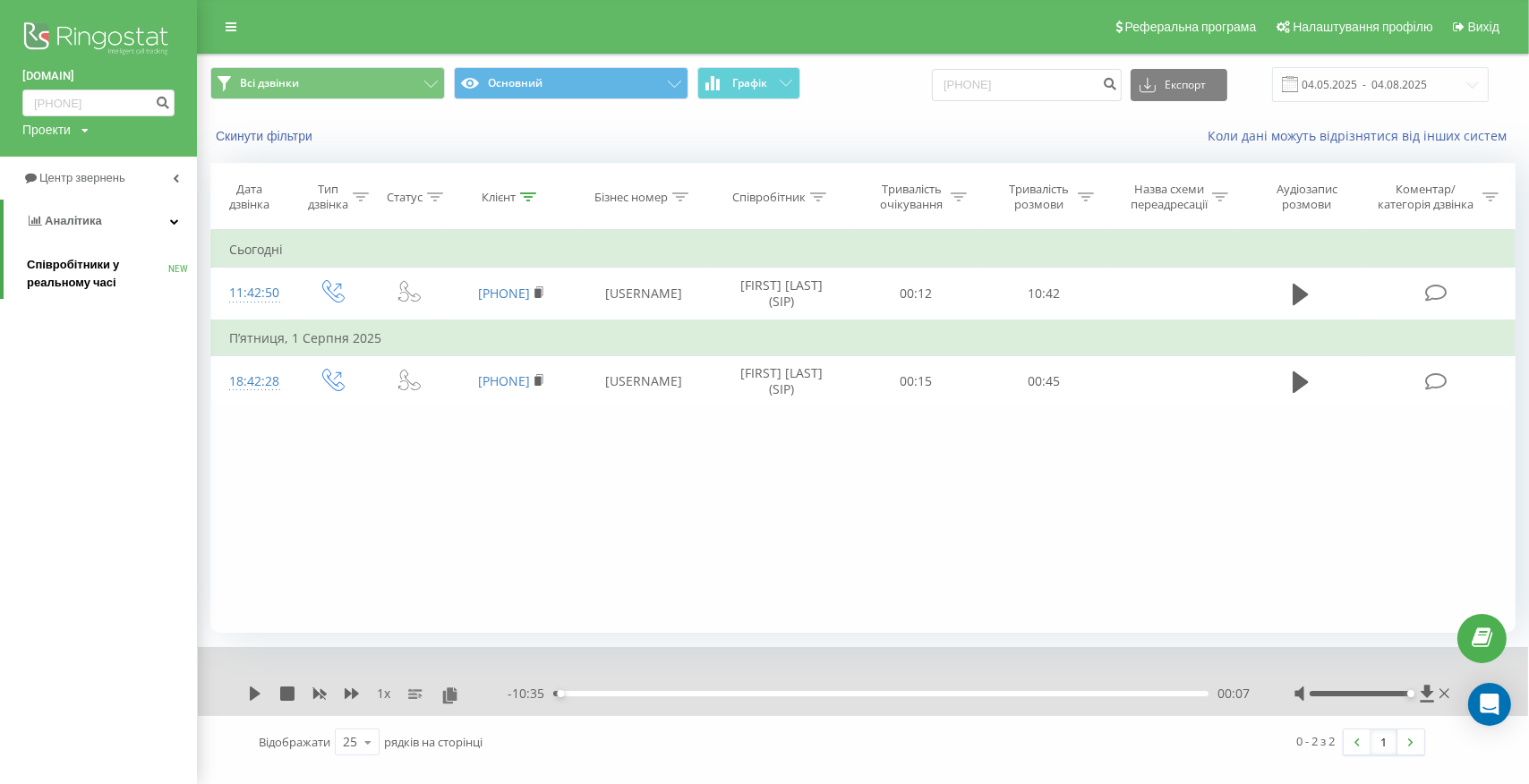 click on "Співробітники у реальному часі" at bounding box center [98, 274] 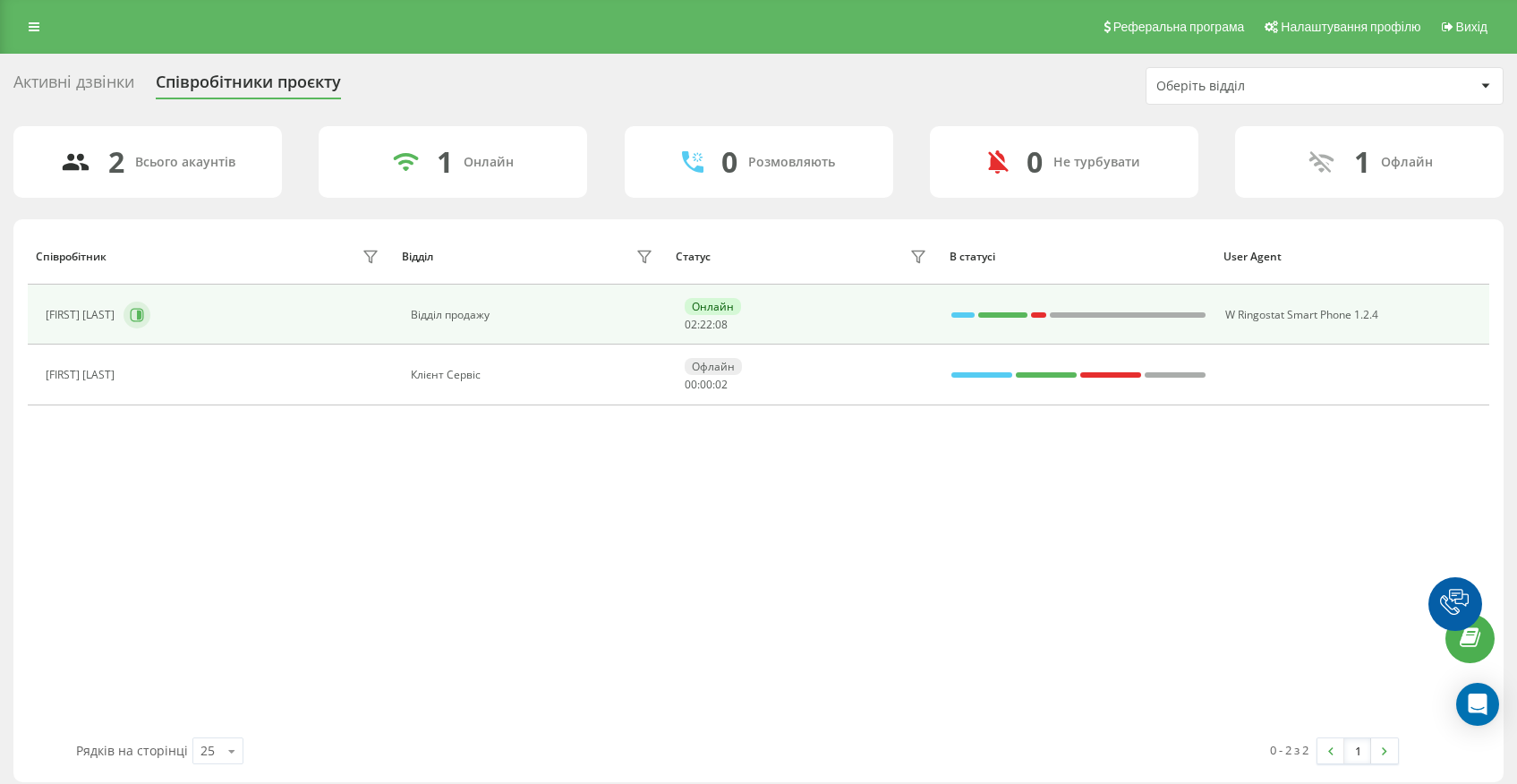 scroll, scrollTop: 0, scrollLeft: 0, axis: both 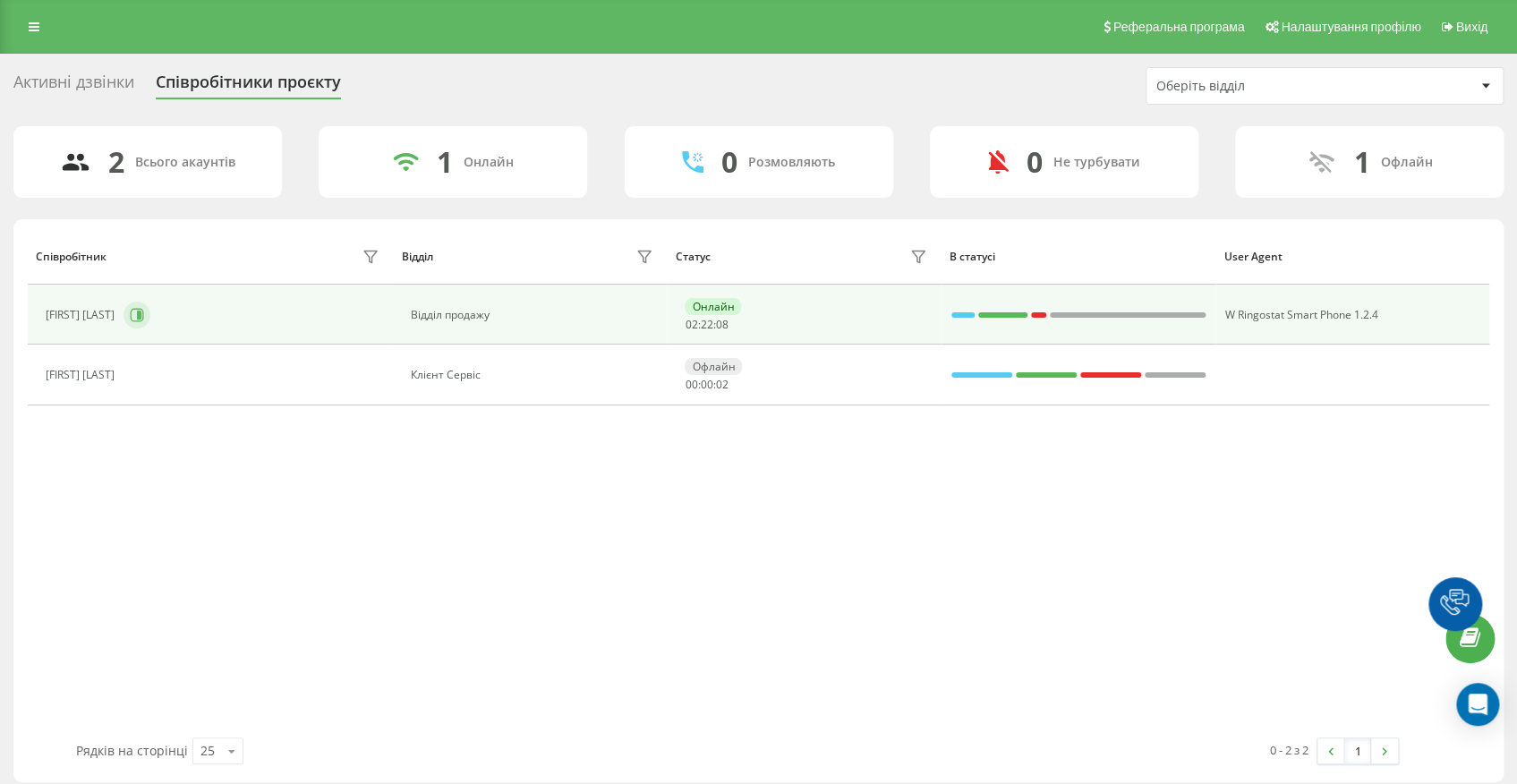 click at bounding box center (137, 315) 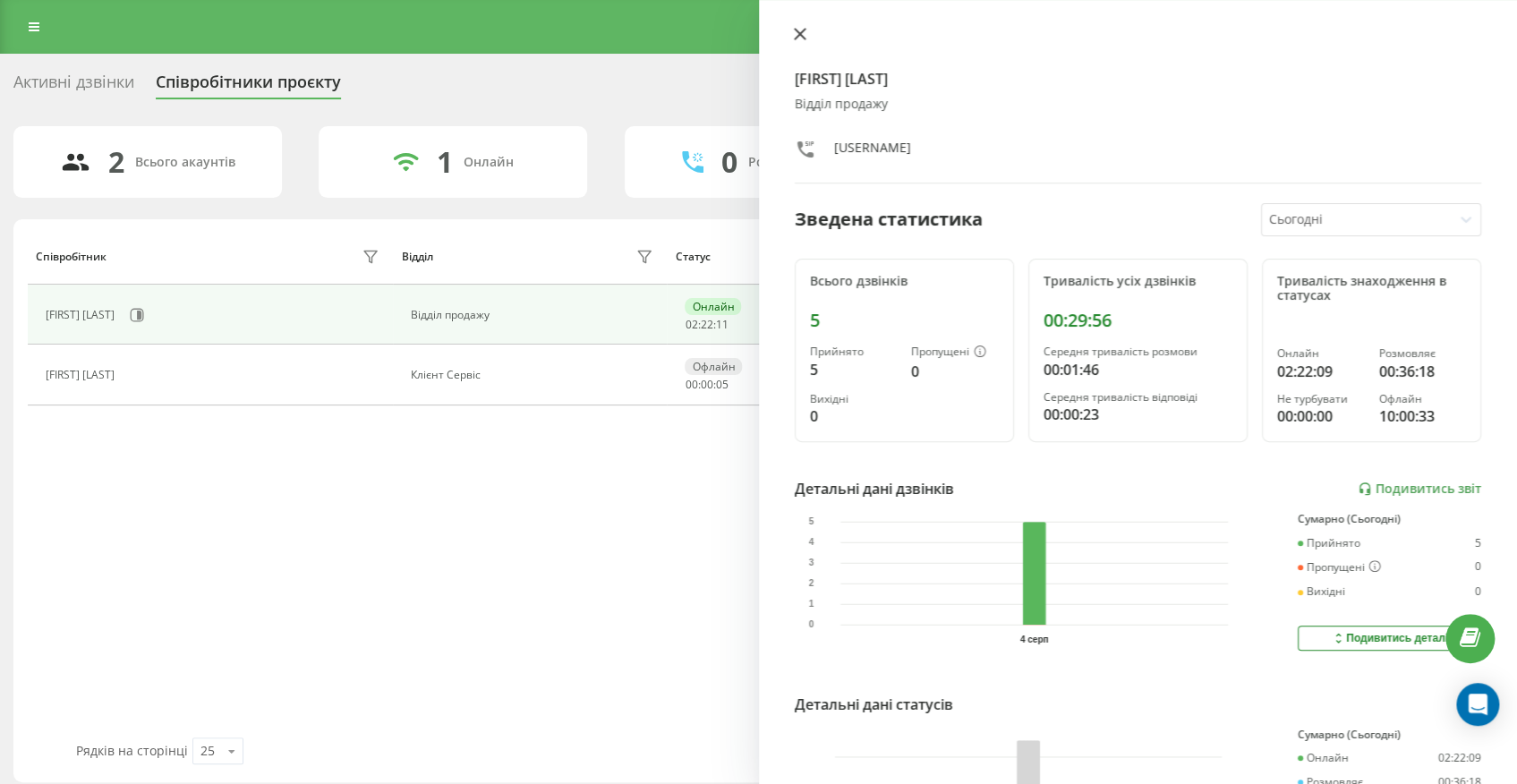 click 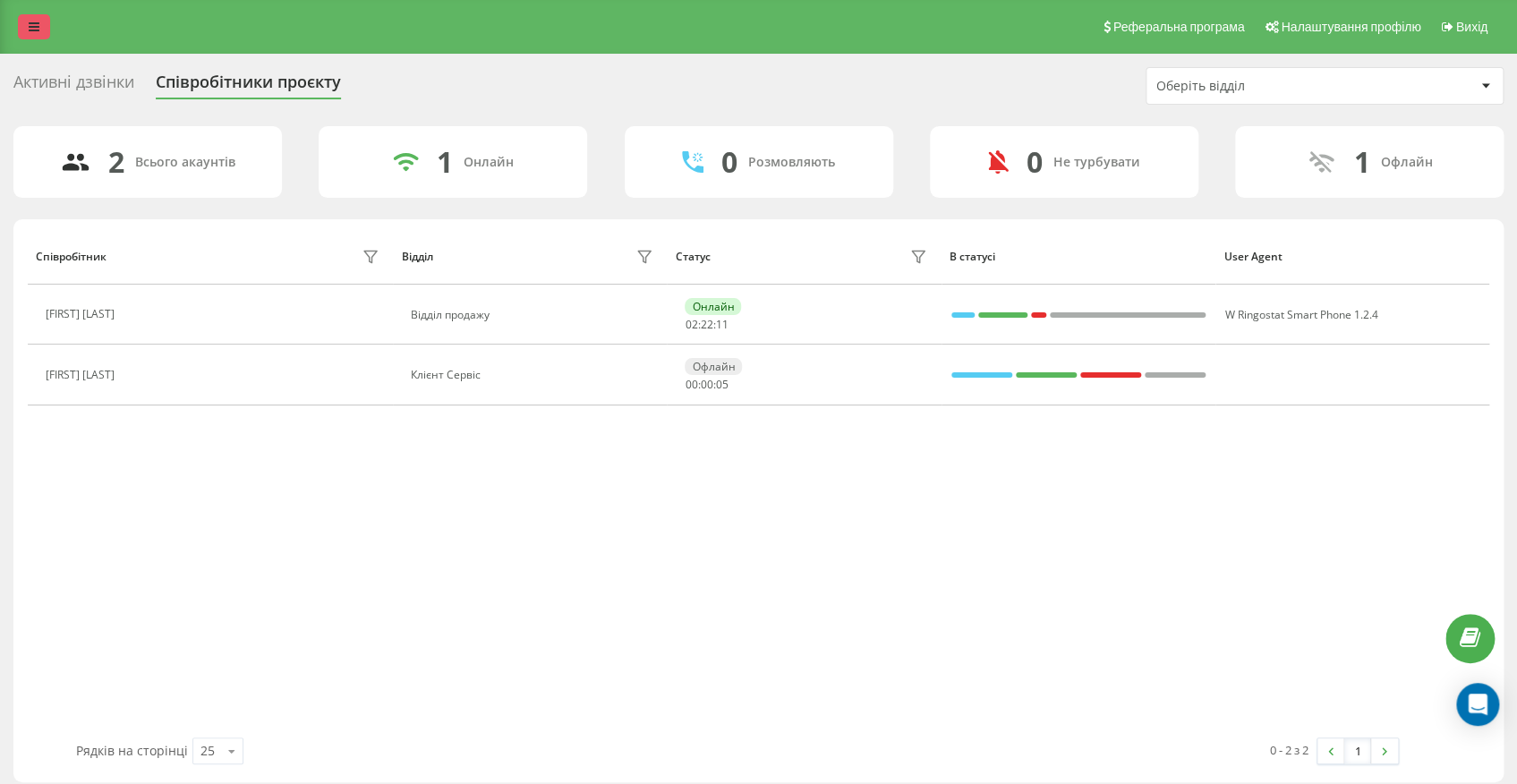 click at bounding box center (34, 27) 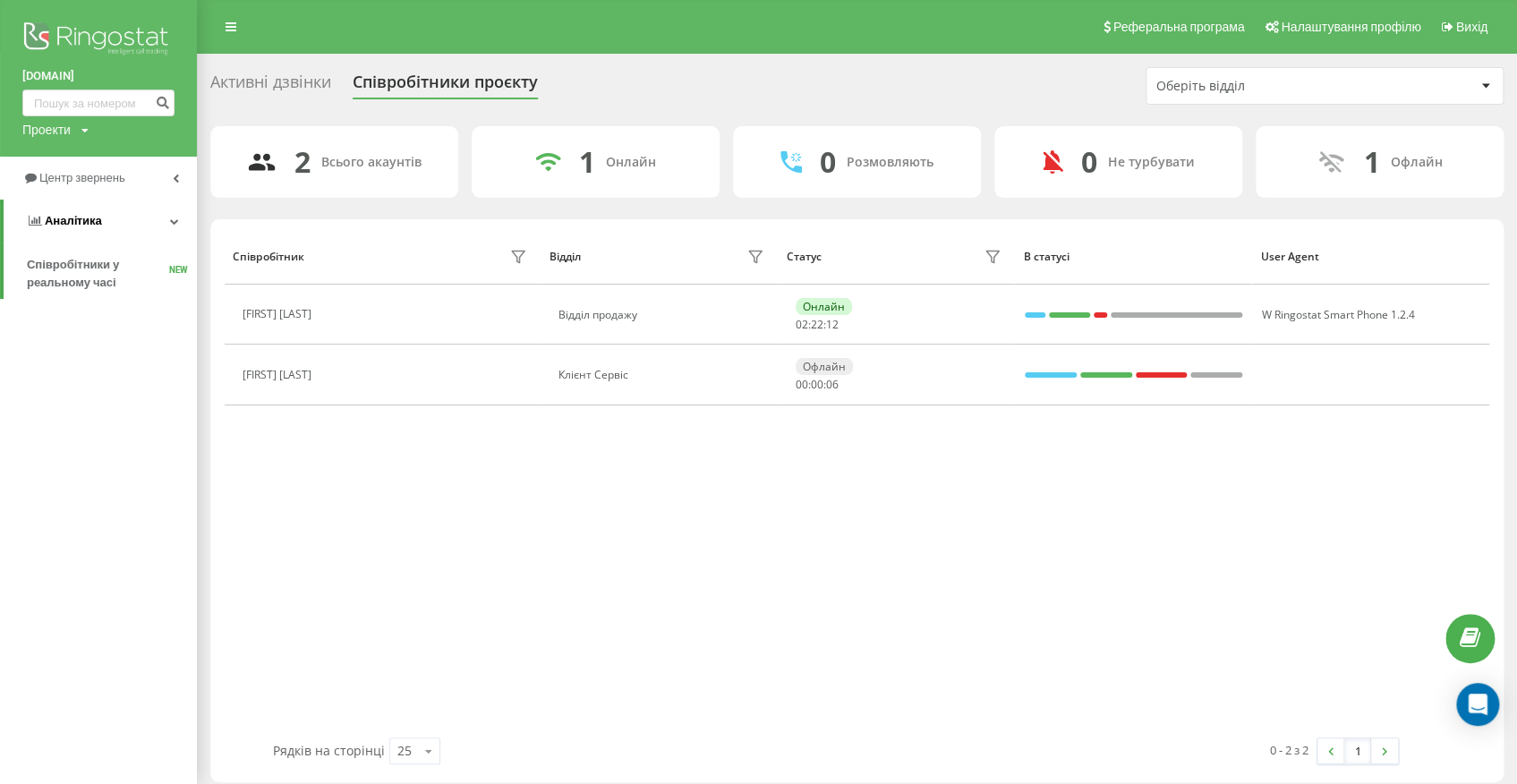 click on "Аналiтика" at bounding box center (73, 220) 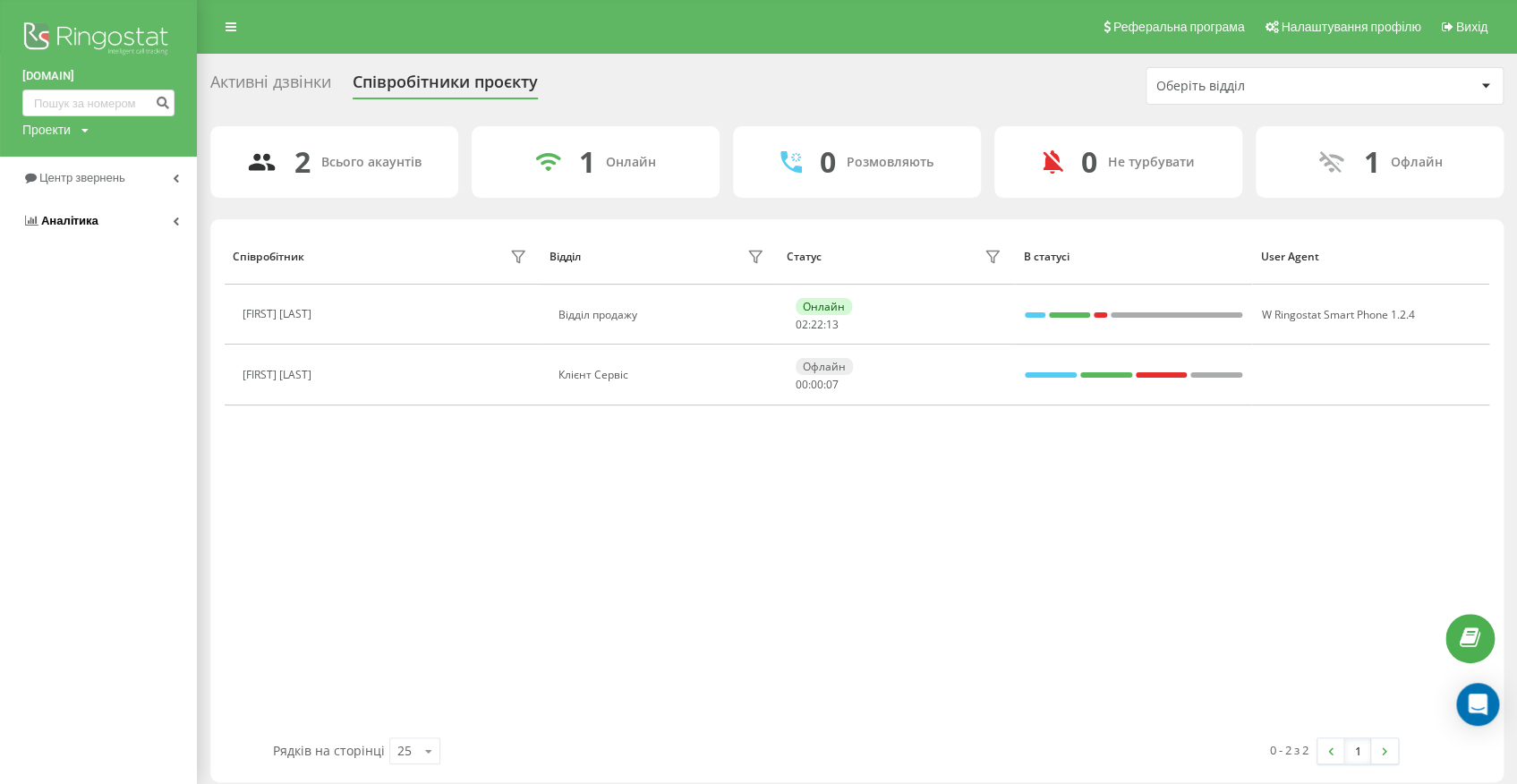 click on "Аналiтика" at bounding box center (70, 220) 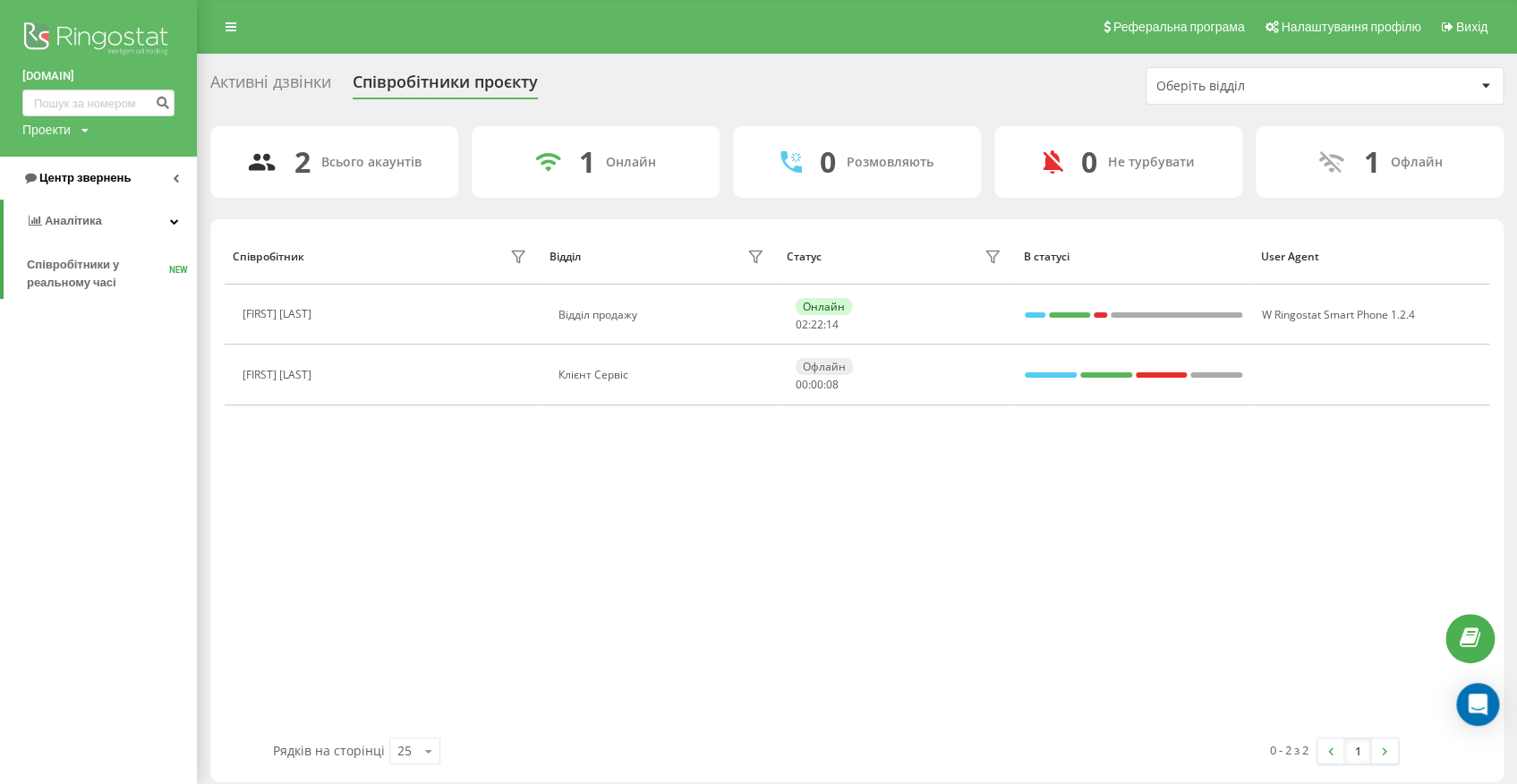 click on "Центр звернень" at bounding box center [85, 177] 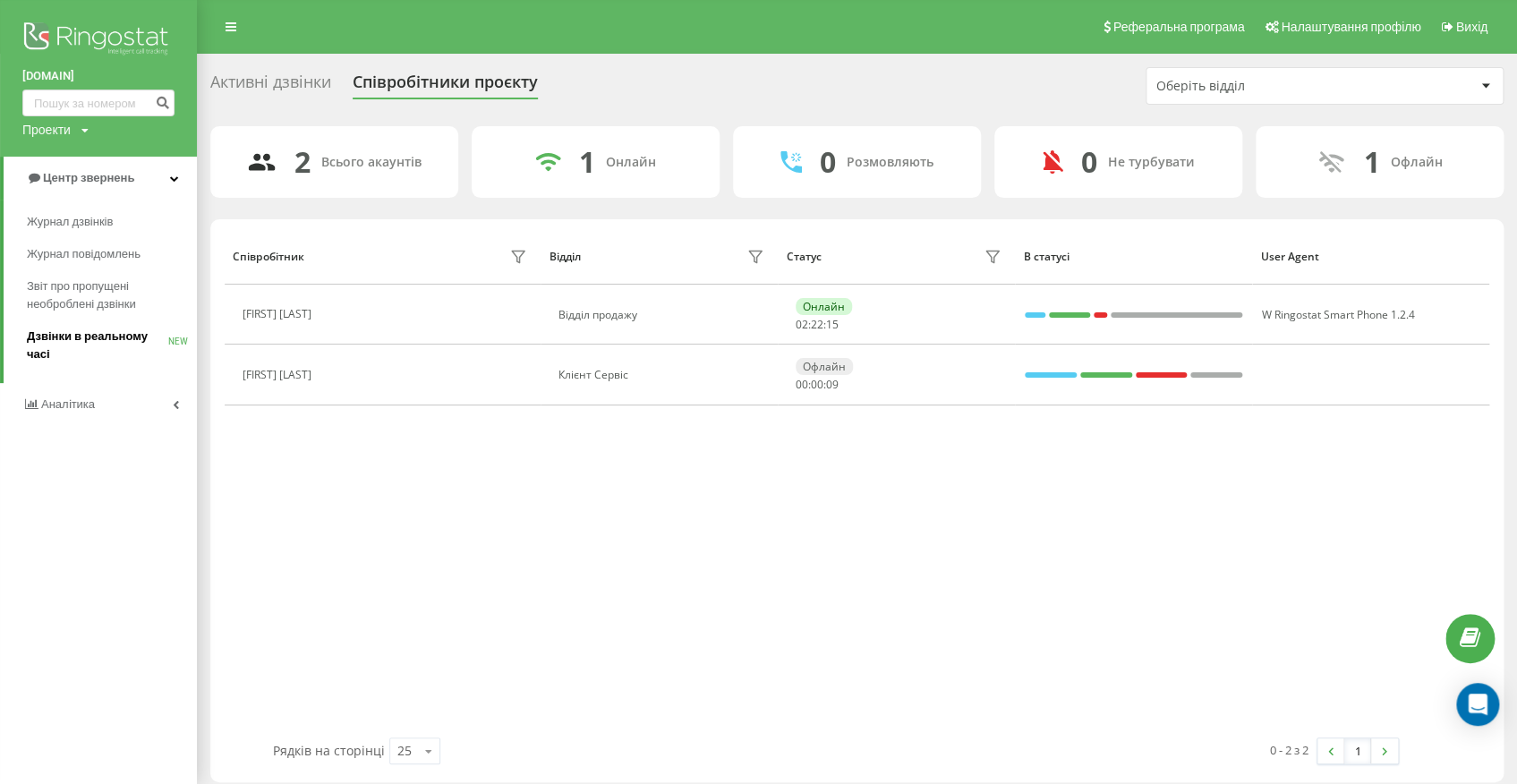 click on "Дзвінки в реальному часі NEW" at bounding box center [112, 345] 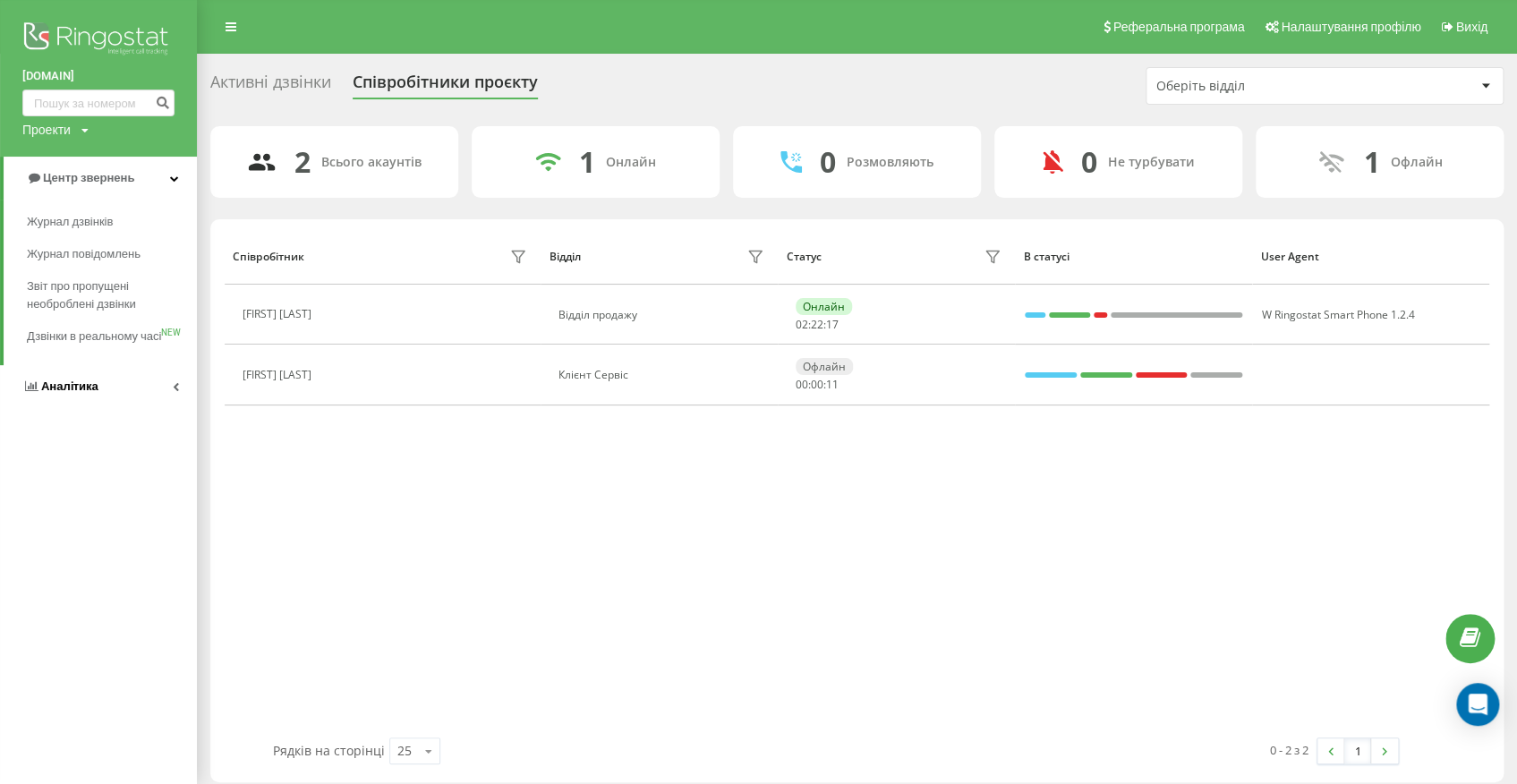 click on "Аналiтика" at bounding box center [98, 387] 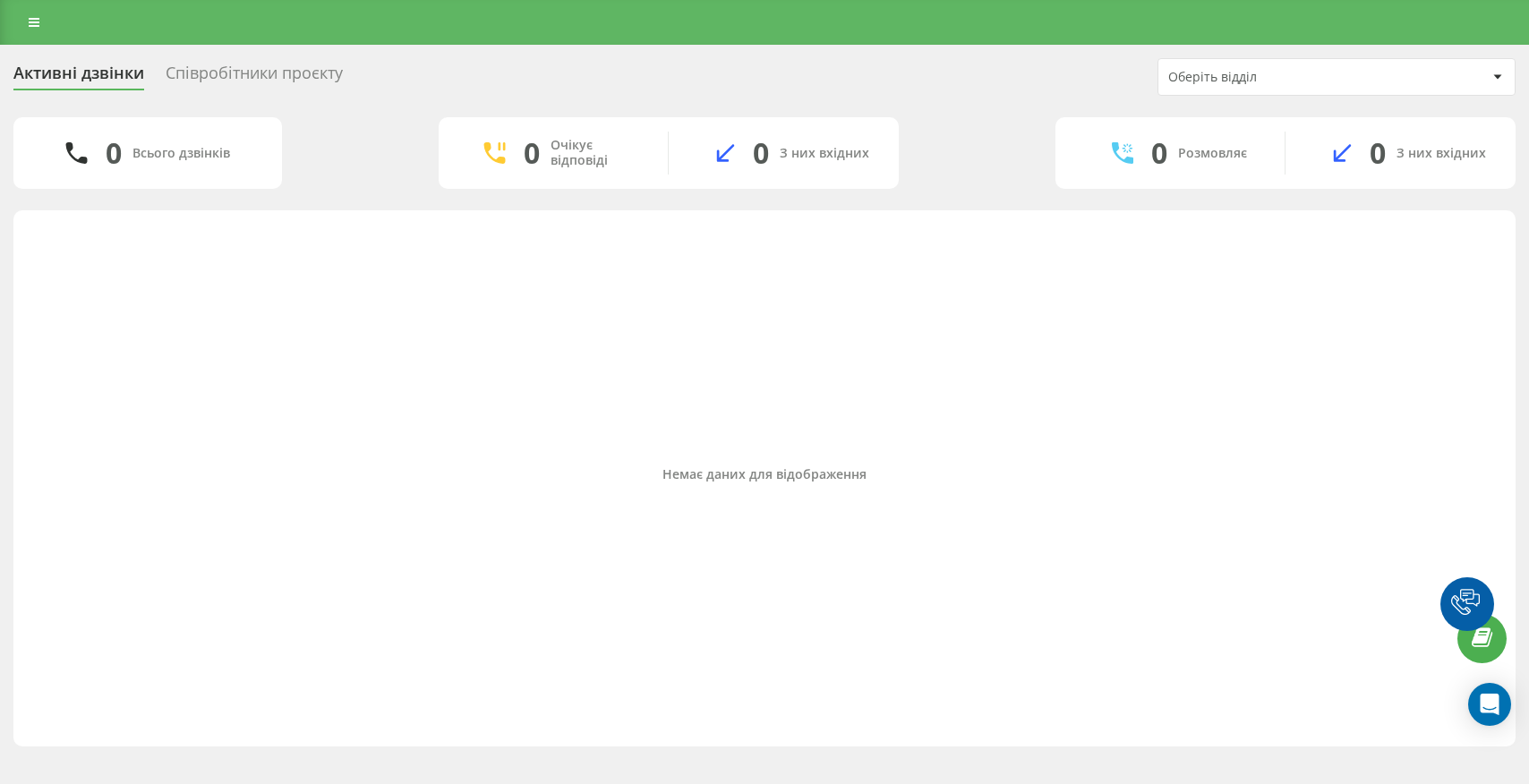 scroll, scrollTop: 0, scrollLeft: 0, axis: both 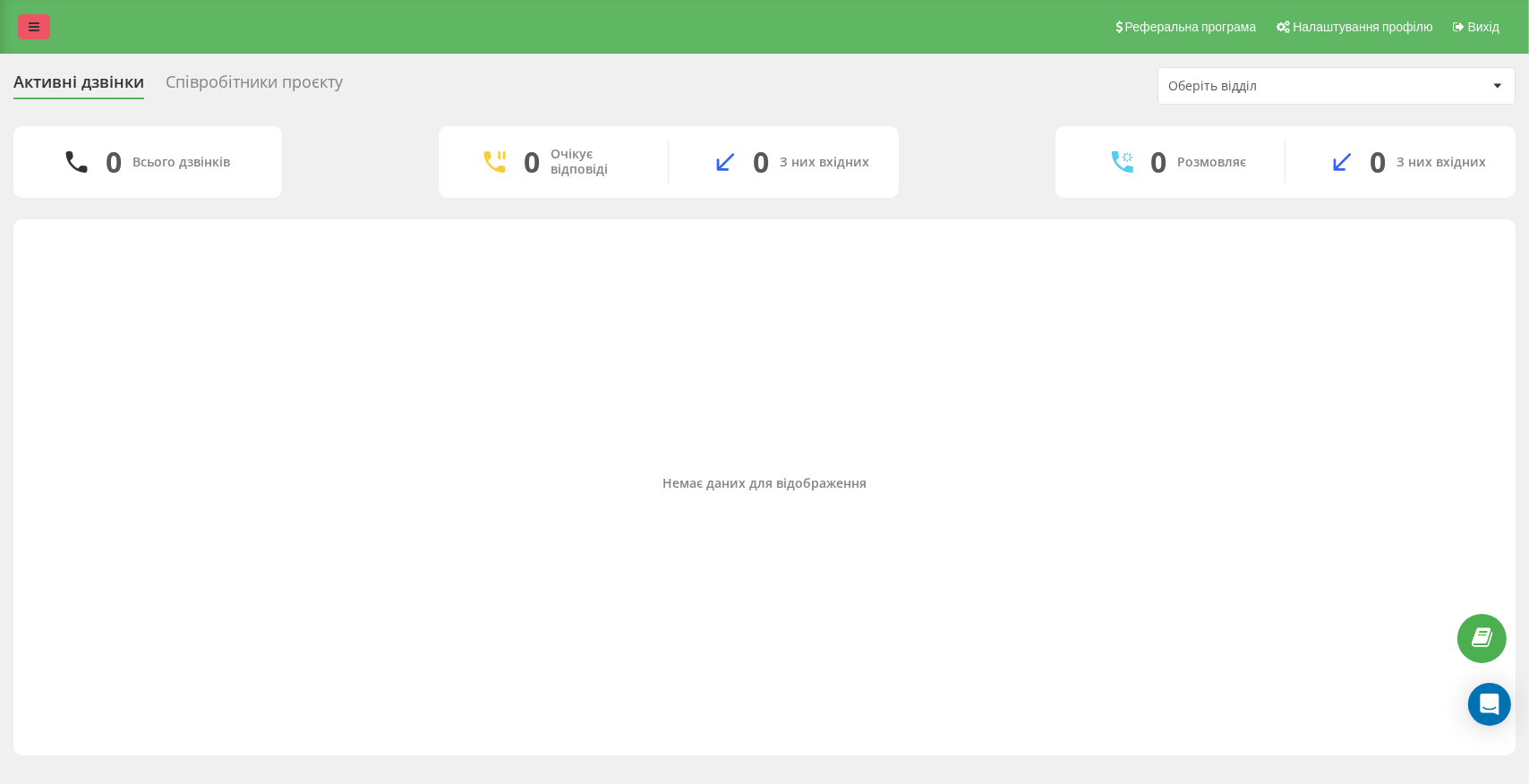 click on "Реферальна програма Налаштування профілю Вихід" at bounding box center (764, 27) 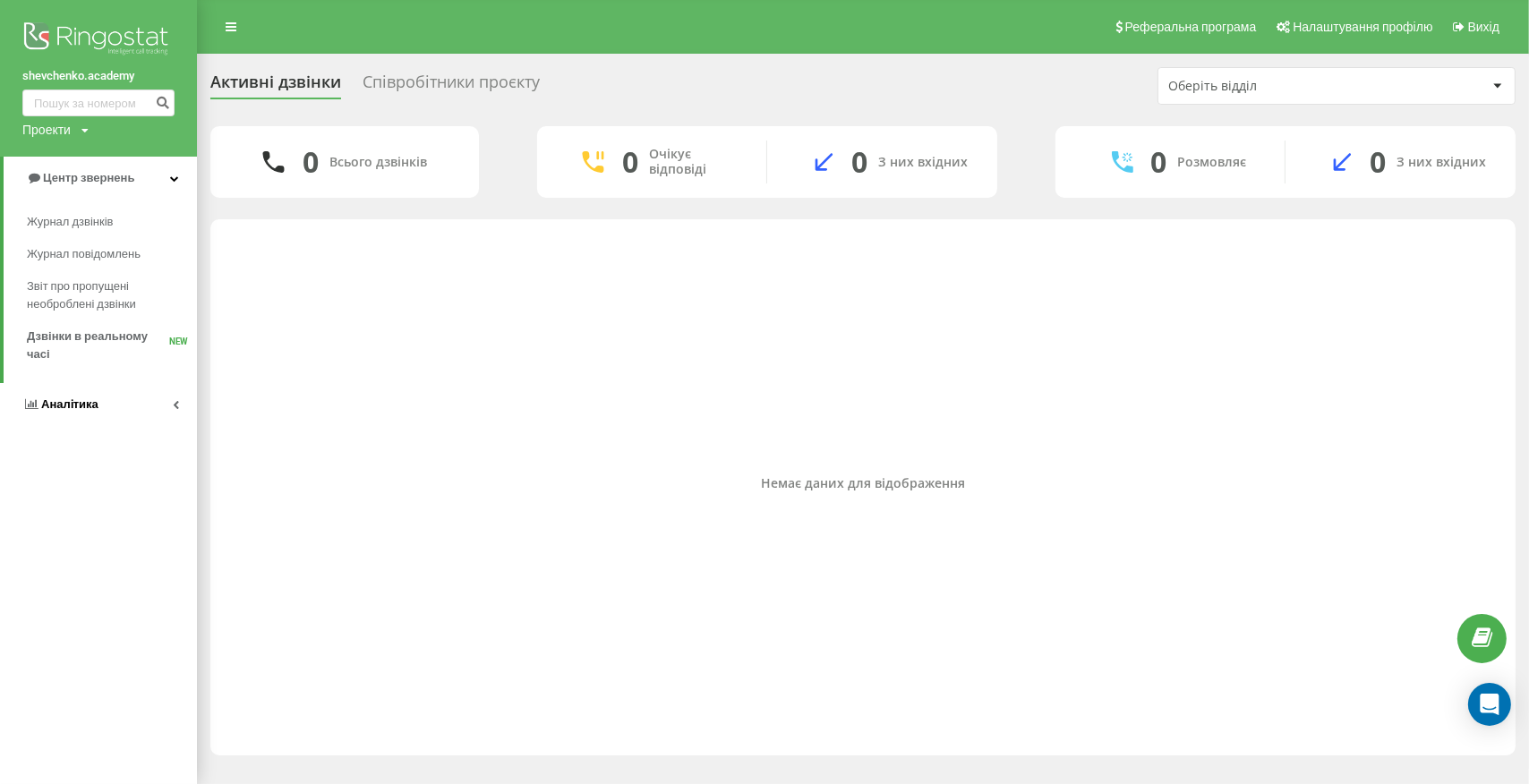 click on "Аналiтика" at bounding box center [70, 404] 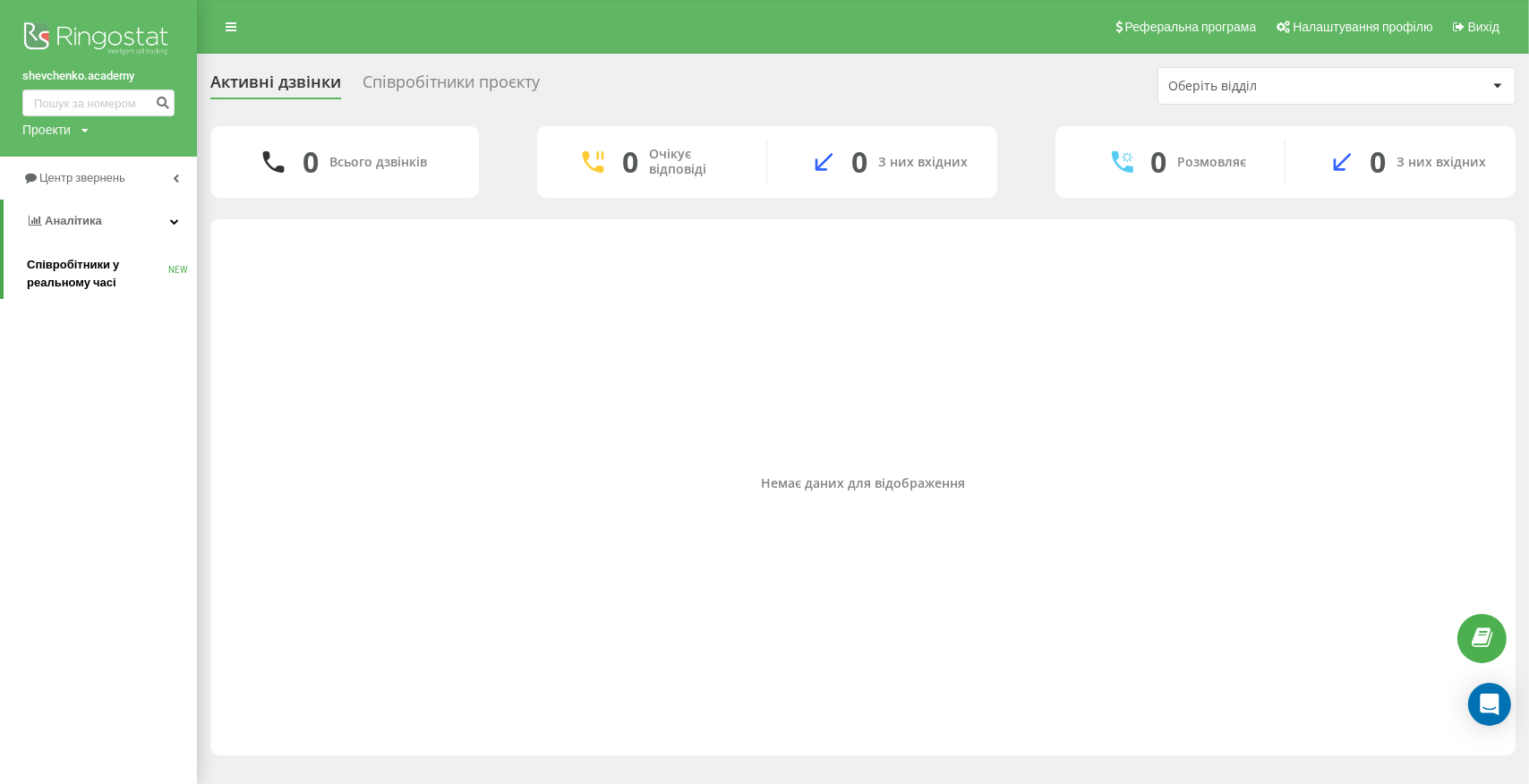 click on "Співробітники у реальному часі NEW" at bounding box center [112, 274] 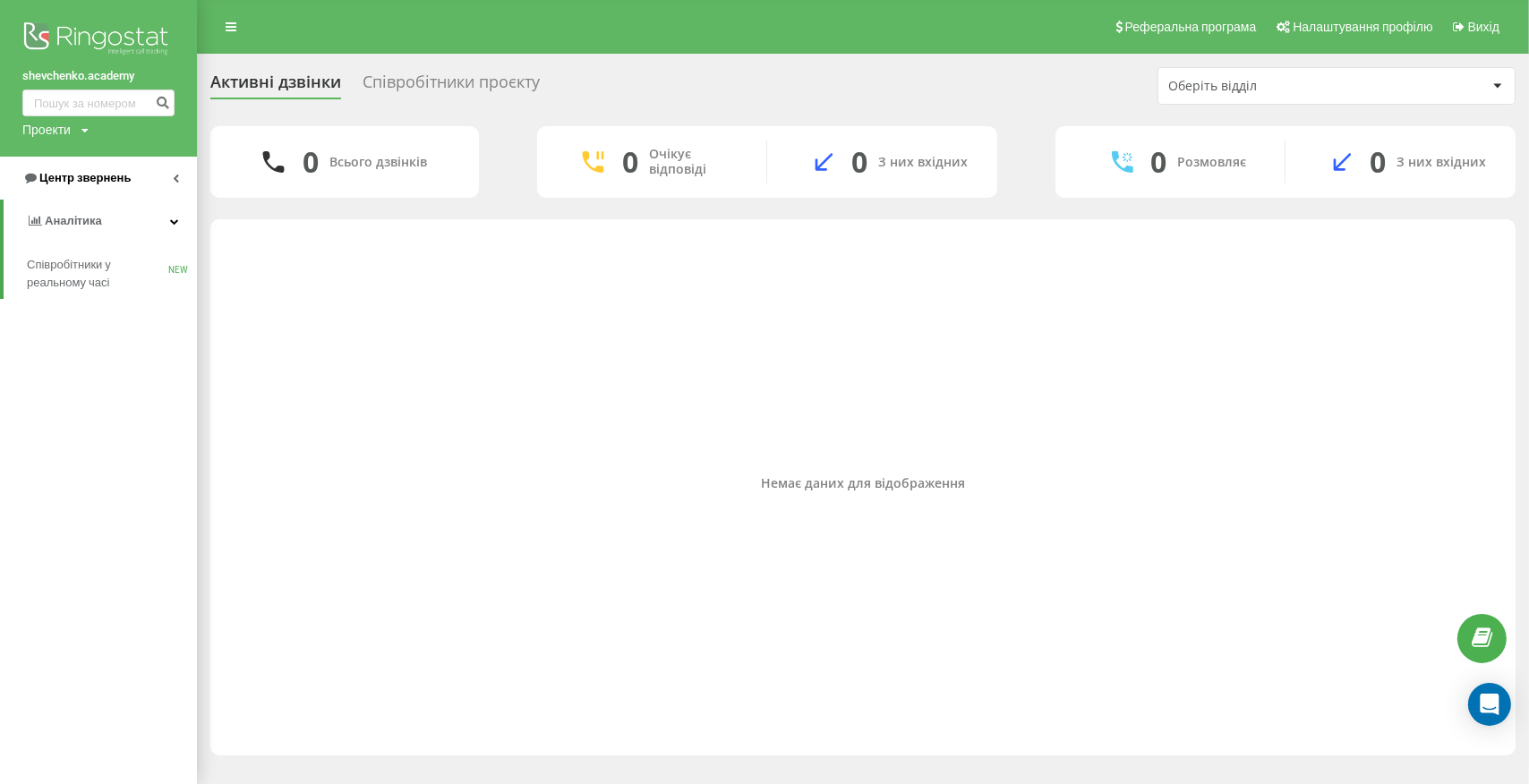 click on "Центр звернень" at bounding box center [98, 178] 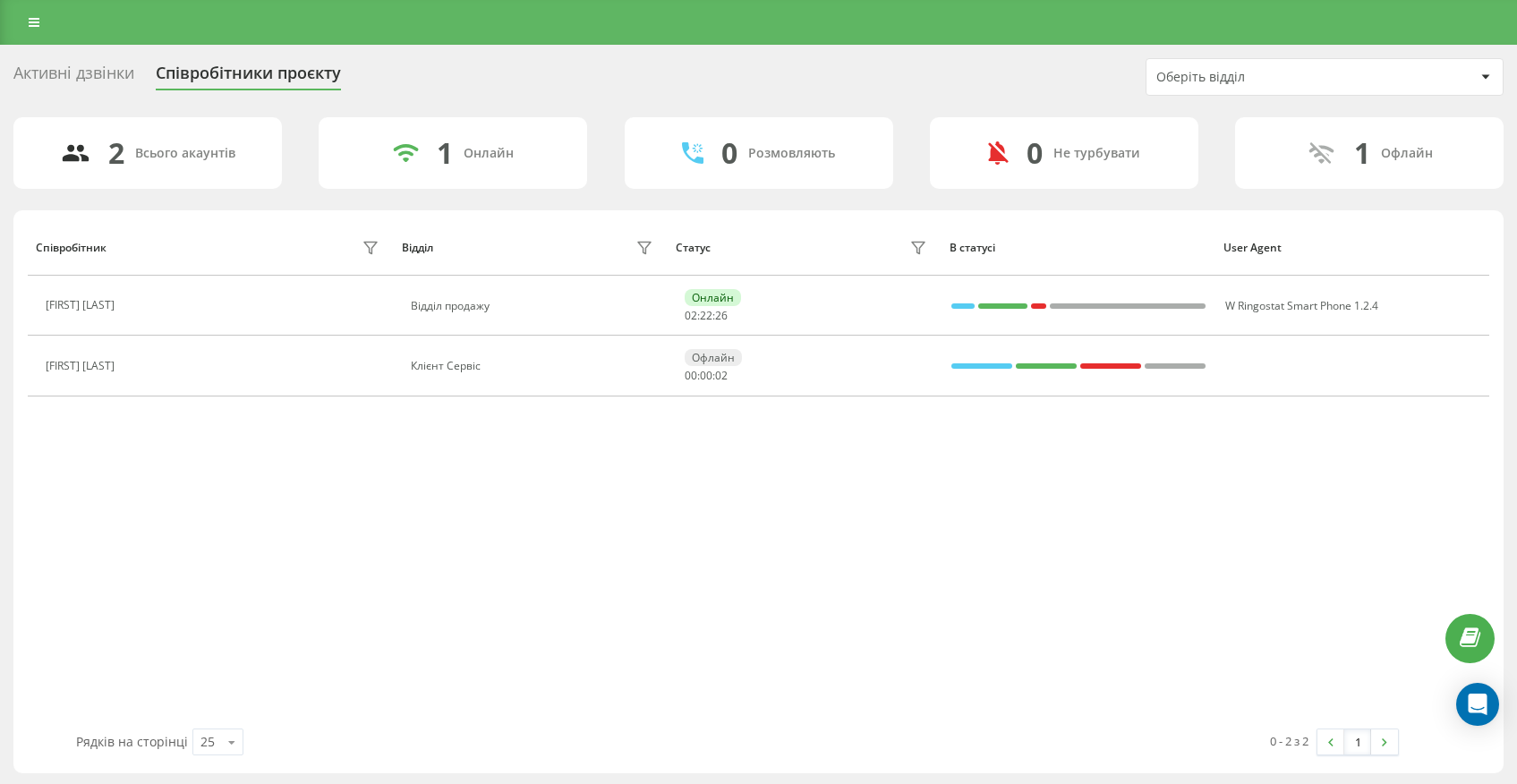 scroll, scrollTop: 0, scrollLeft: 0, axis: both 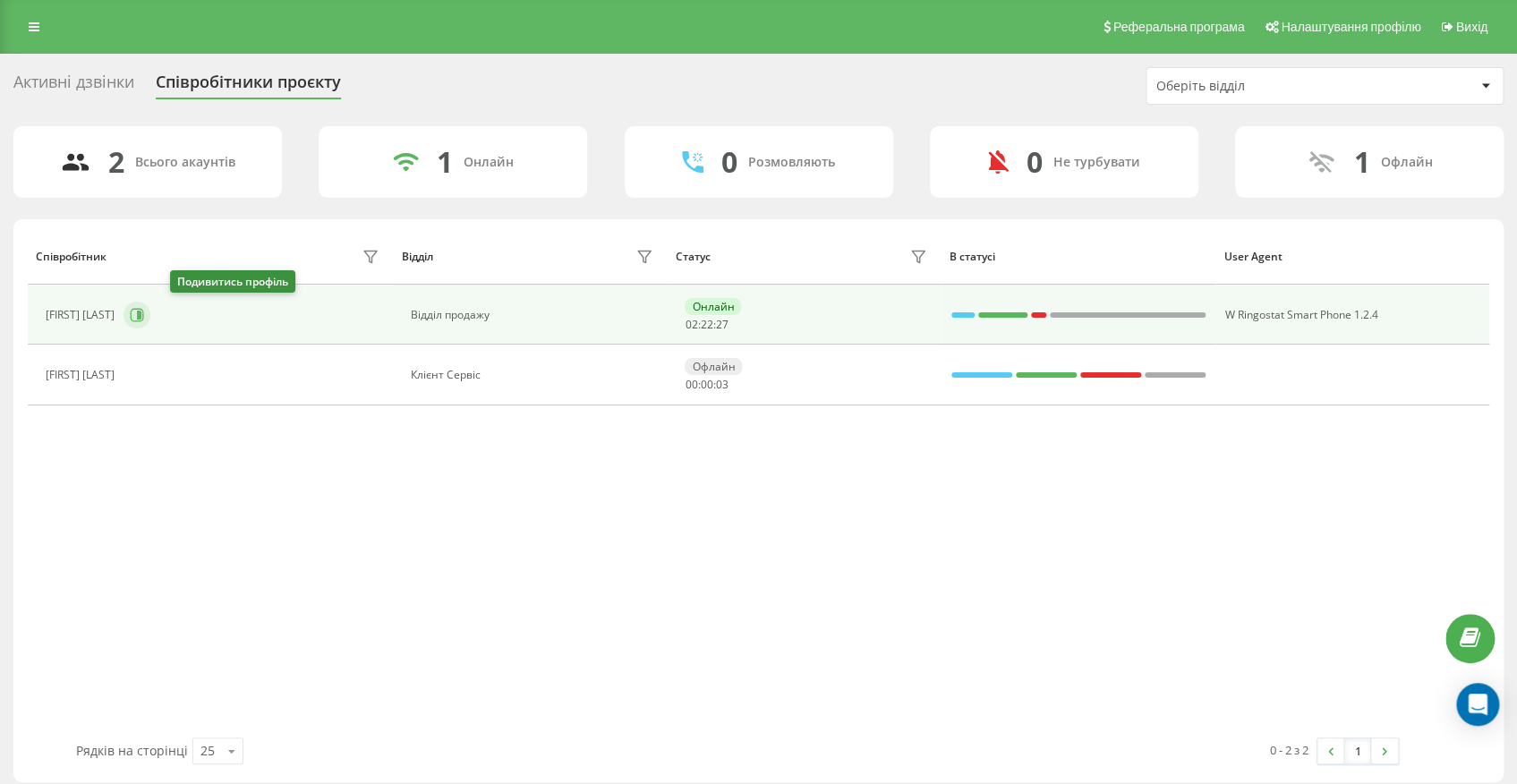 click 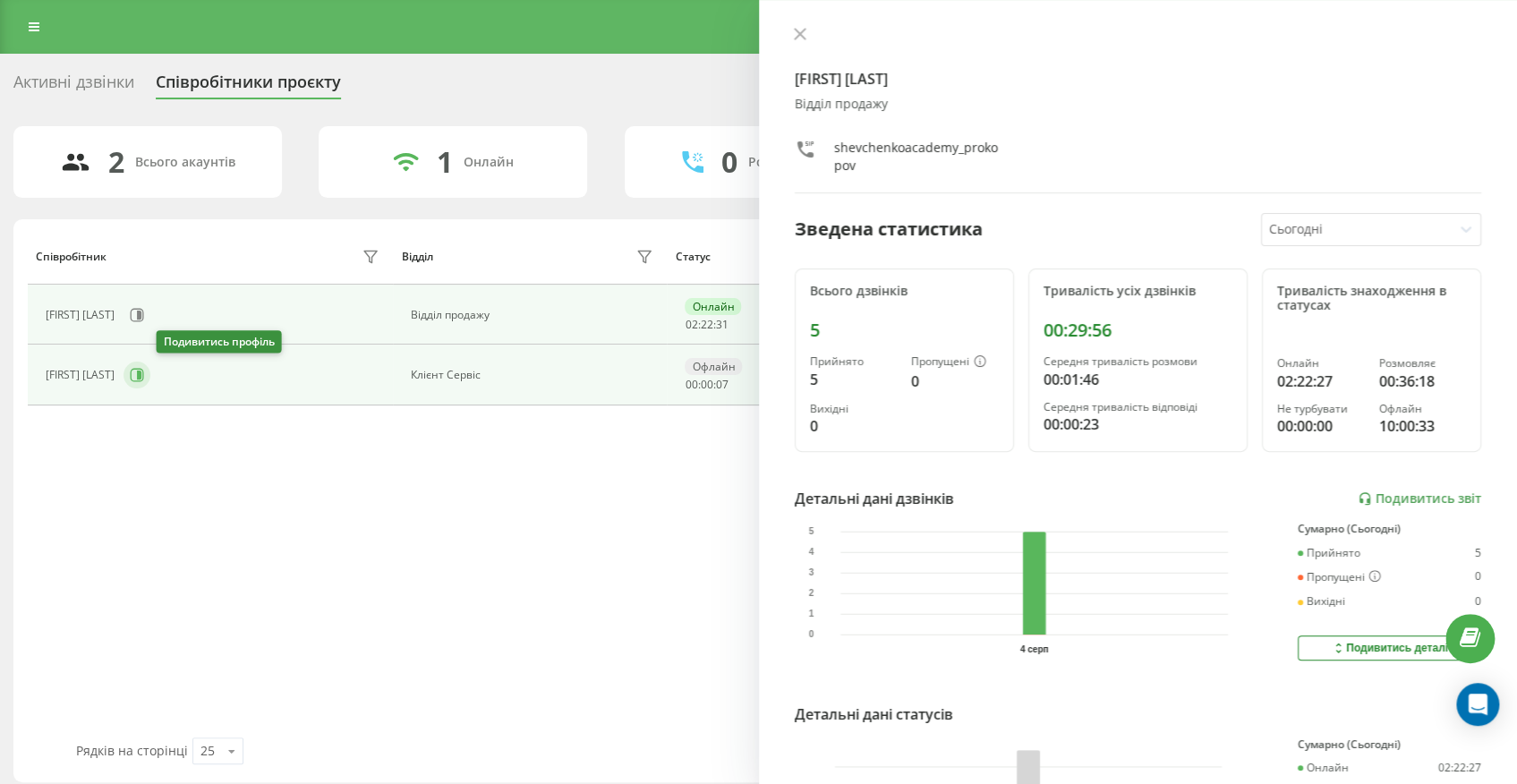 click 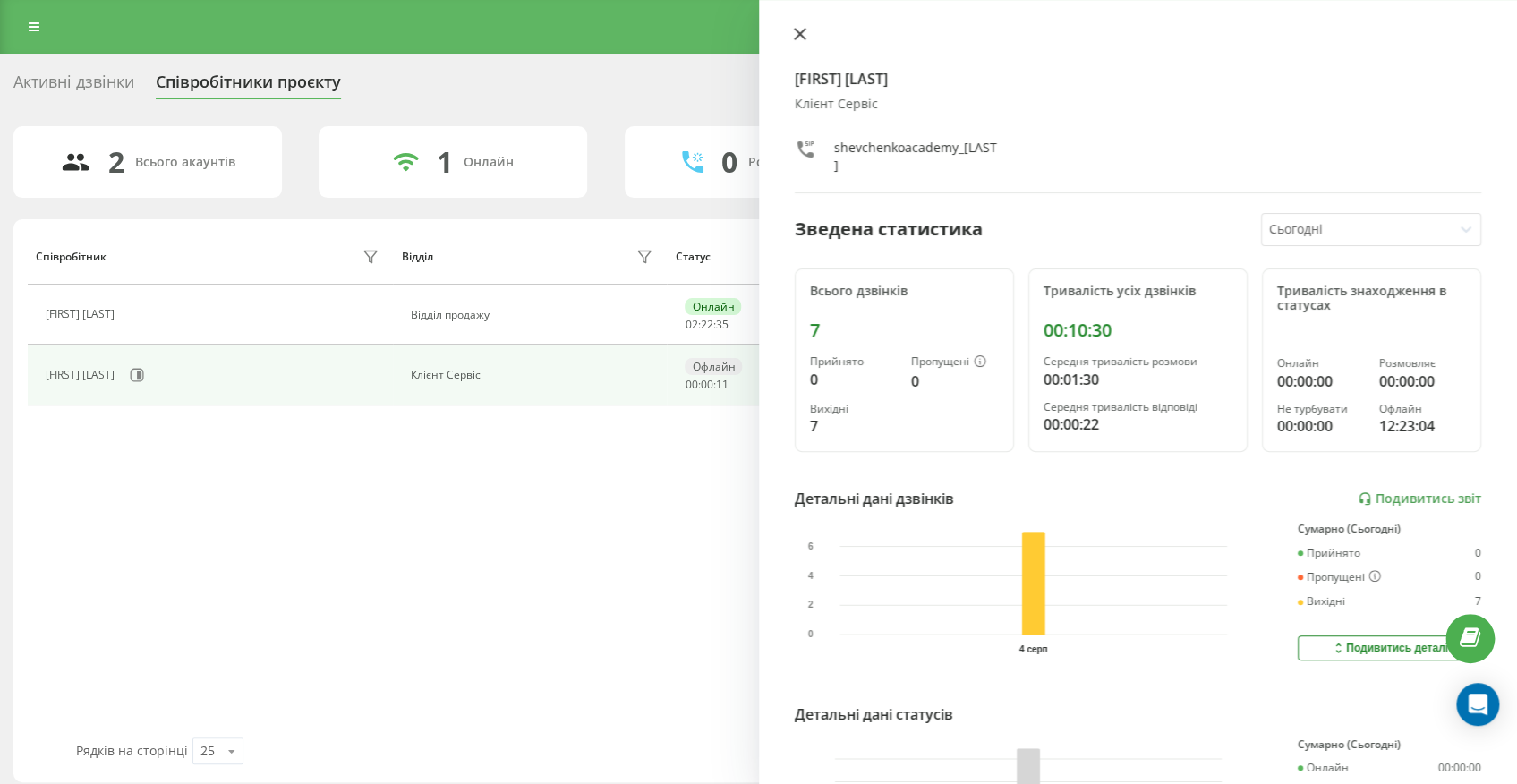 click 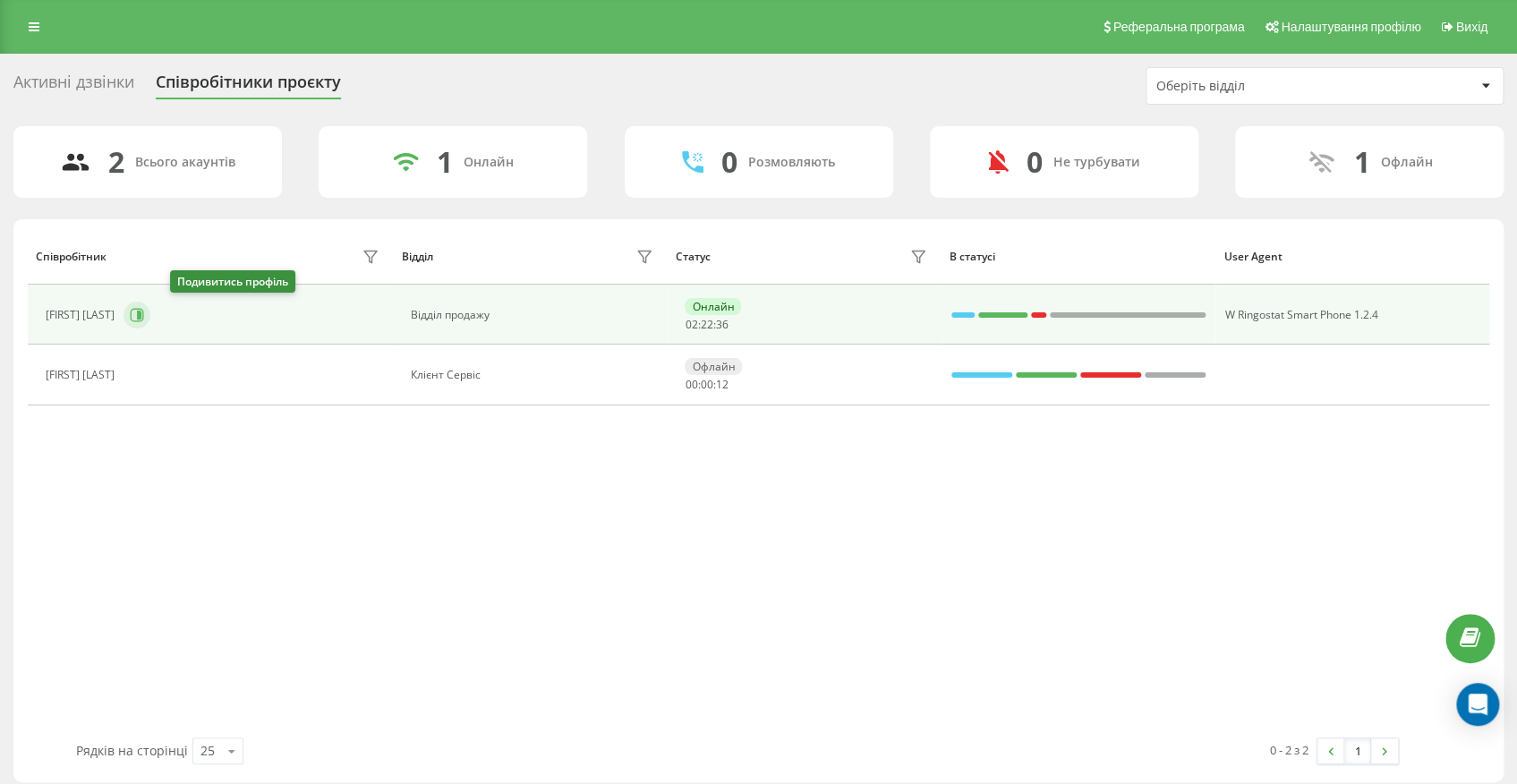 click at bounding box center [137, 315] 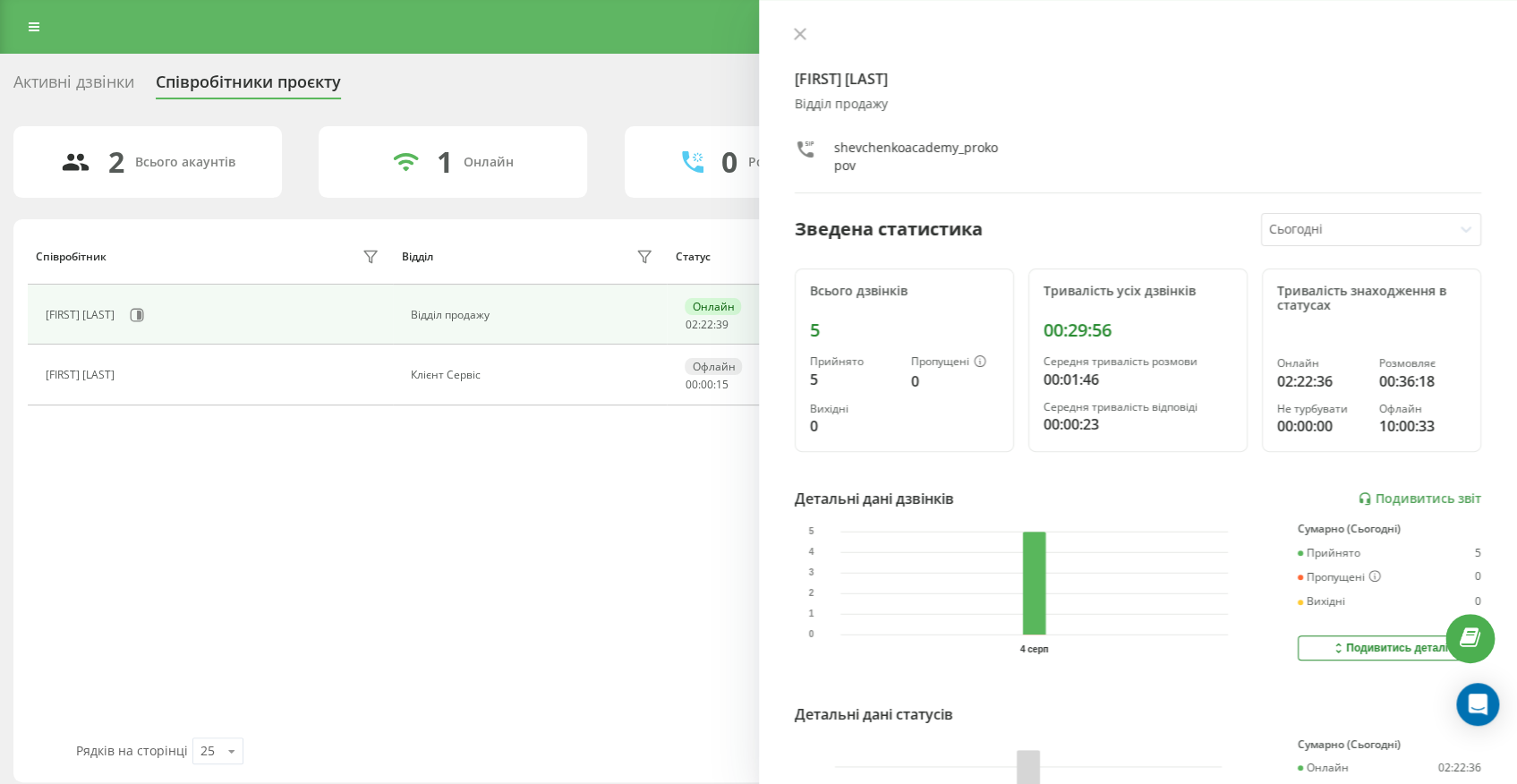 click on "Володимир Прокопов Відділ продажу shevchenkoacademy_prokopov Зведена статистика Сьогодні Всього дзвінків 5 Прийнято 5 Пропущені 0 Вихідні 0 Тривалість усіх дзвінків 00:29:56 Середня тривалість розмови 00:01:46 Середня тривалість відповіді 00:00:23 Тривалість знаходження в статусах Онлайн 02:22:36 Розмовляє 00:36:18 Не турбувати 00:00:00 Офлайн 10:00:33 Детальні дані дзвінків Подивитись звіт 4 серп 0 1 2 3 4 5 Сумарно (Сьогодні) Прийнято 5 Пропущені 0 Вихідні 0   Подивитись деталі Детальні дані статусів 4 серп Сумарно (Сьогодні) Онлайн 02:22:36 Розмовляє 00:36:18 Не турбувати 00:00:00 Офлайн 10:00:33" at bounding box center (1138, 392) 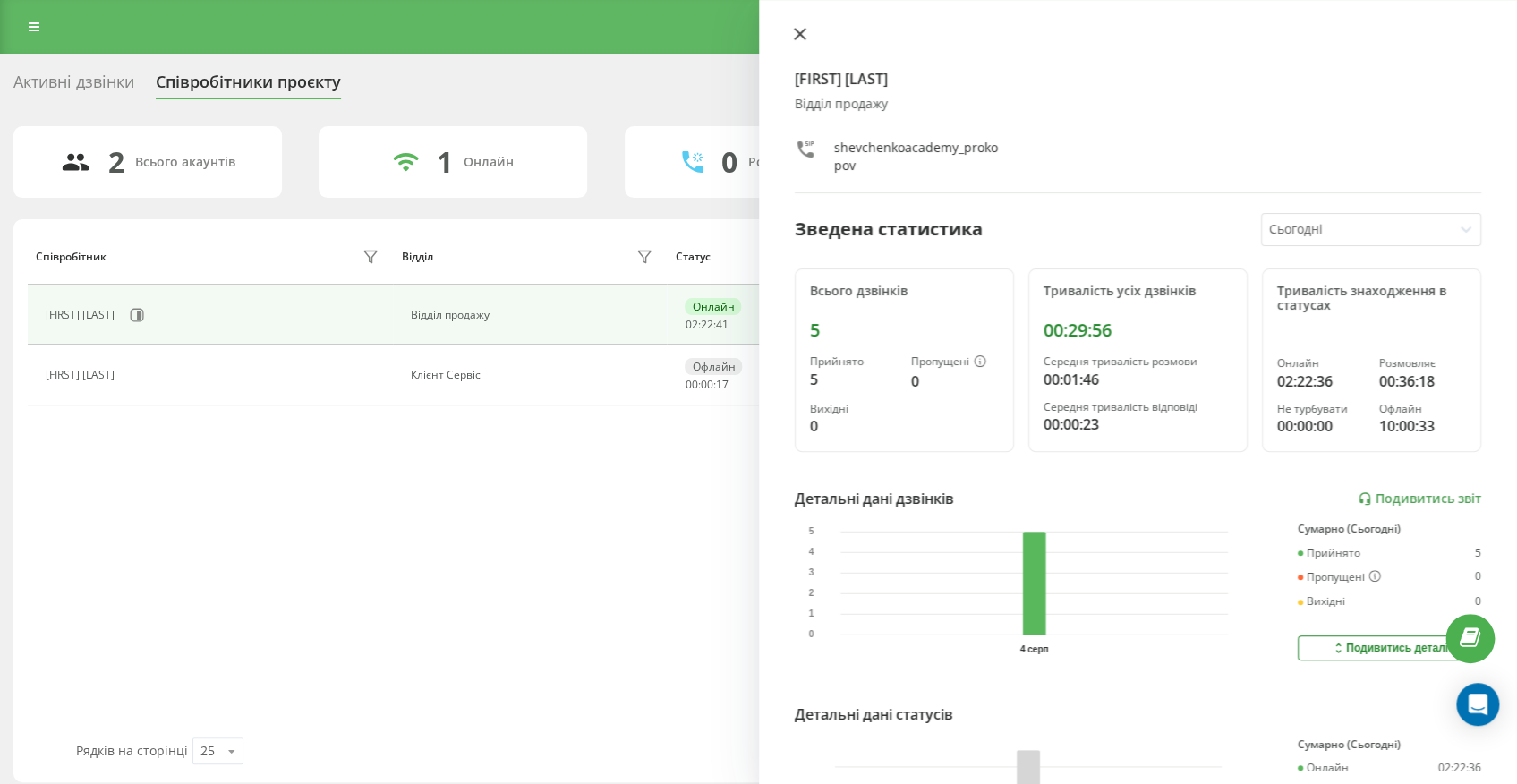 click 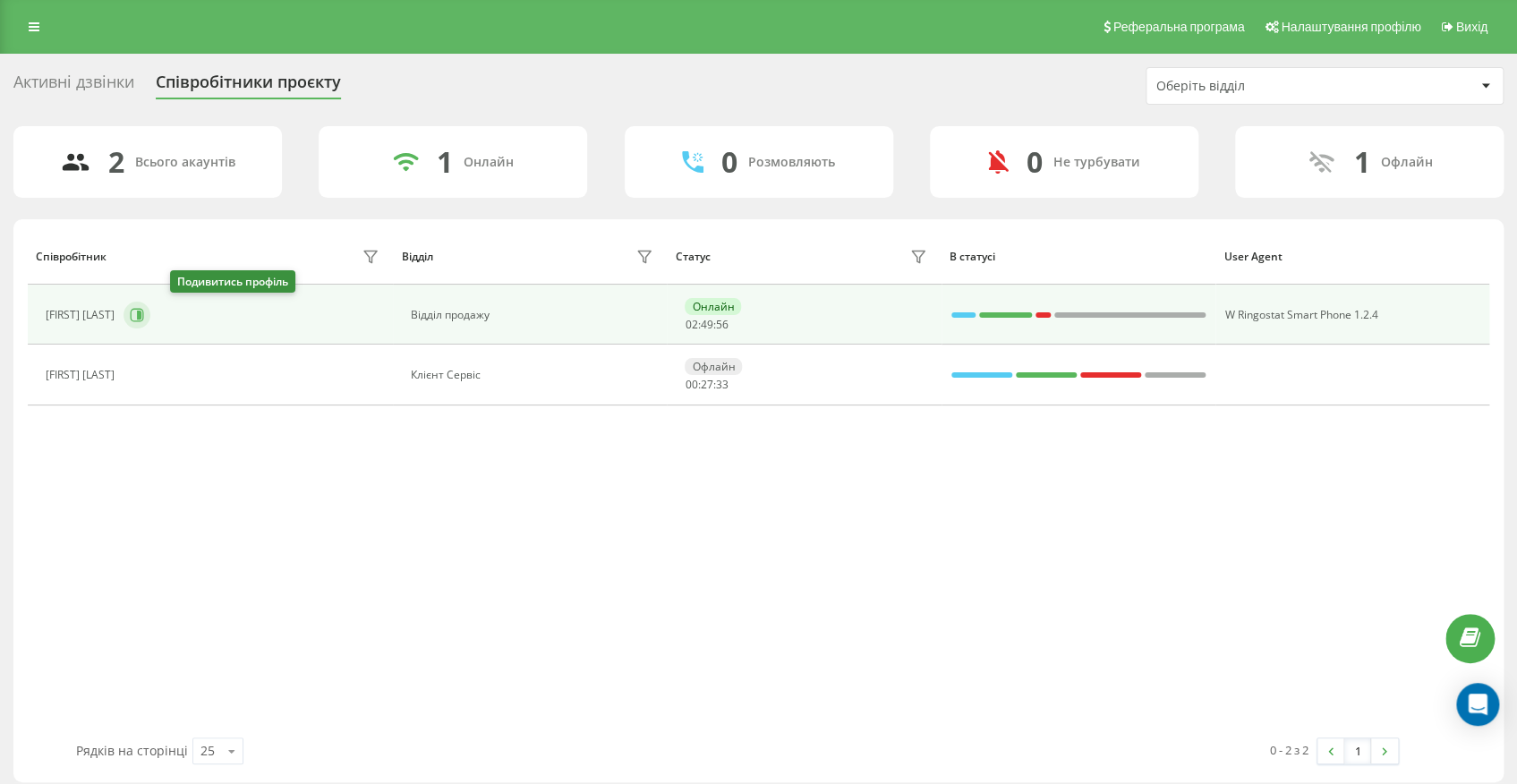 click at bounding box center (137, 315) 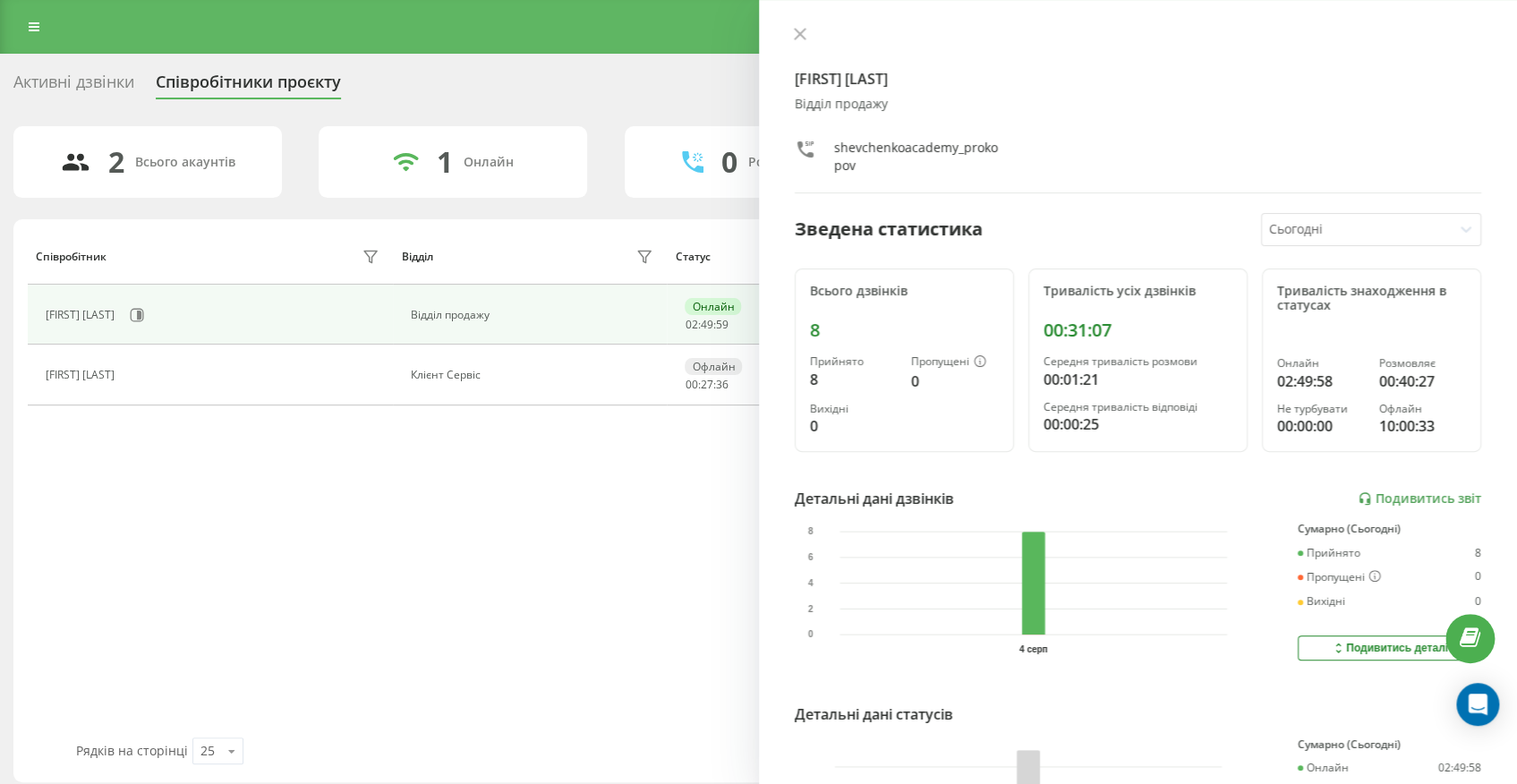 click 